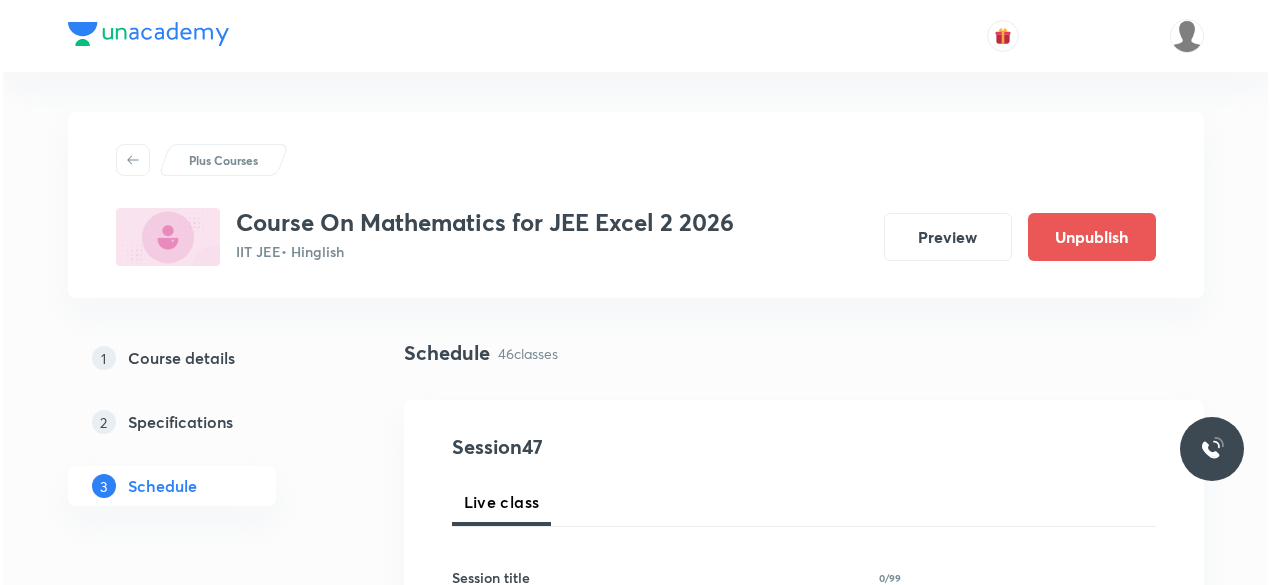 scroll, scrollTop: 2733, scrollLeft: 0, axis: vertical 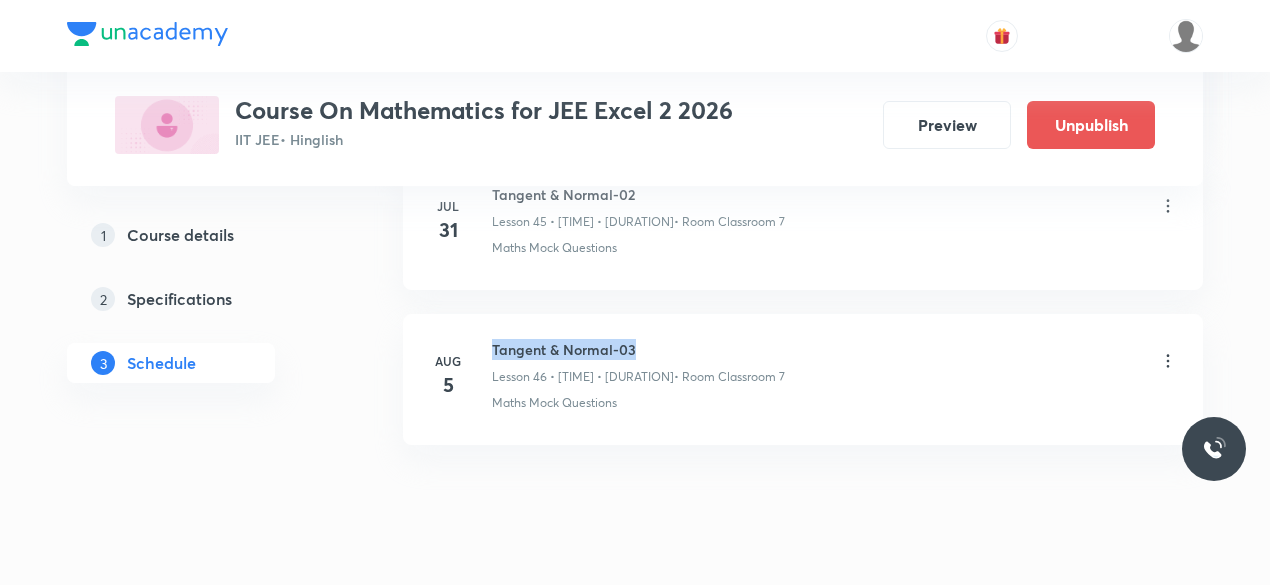 drag, startPoint x: 494, startPoint y: 313, endPoint x: 632, endPoint y: 313, distance: 138 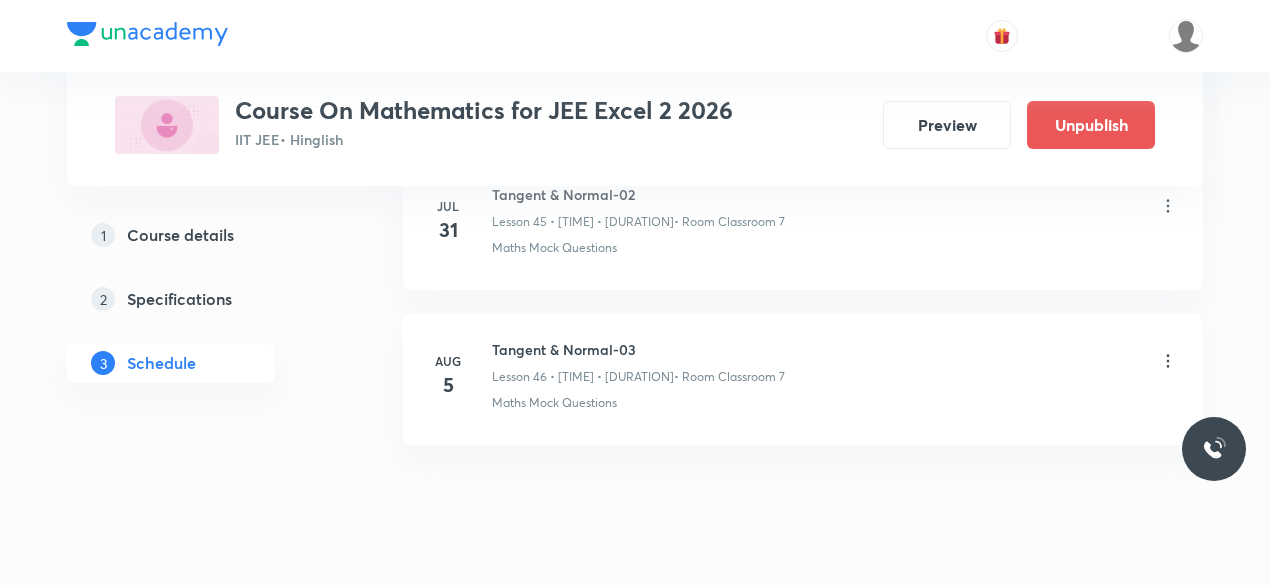 click 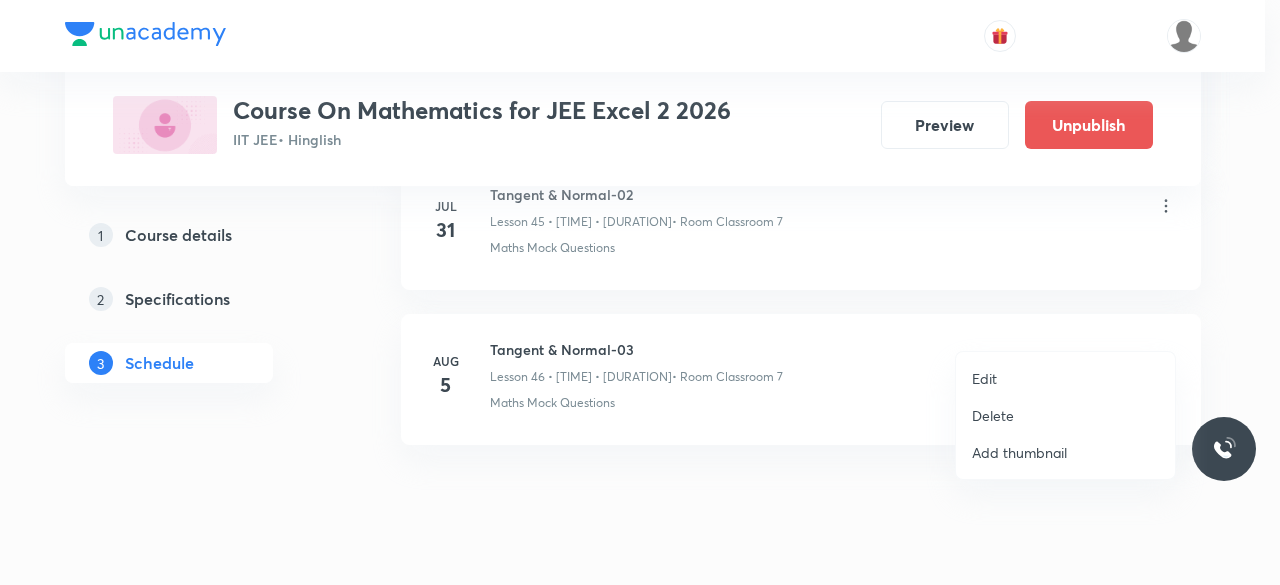 click on "Edit" at bounding box center [1065, 378] 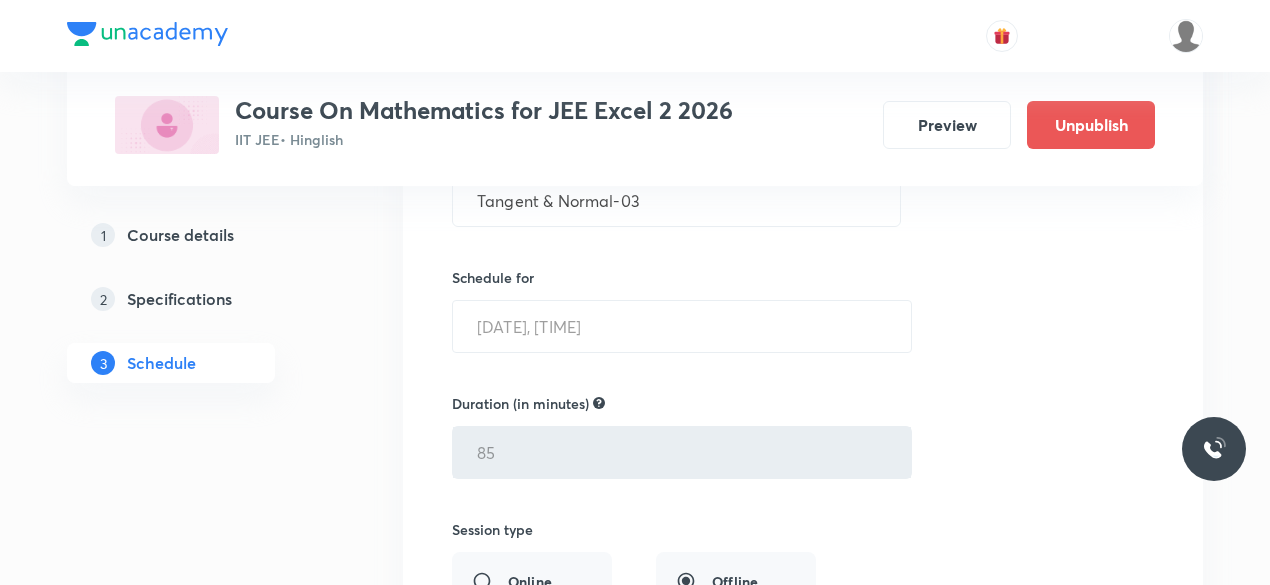 scroll, scrollTop: 7314, scrollLeft: 0, axis: vertical 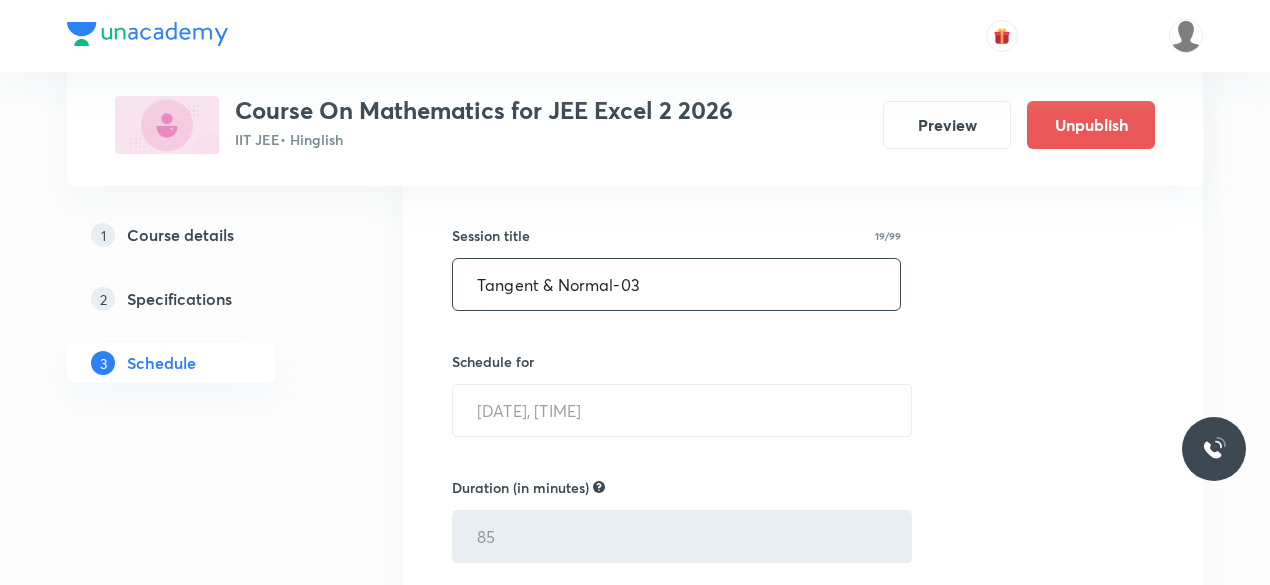 drag, startPoint x: 476, startPoint y: 248, endPoint x: 665, endPoint y: 269, distance: 190.16309 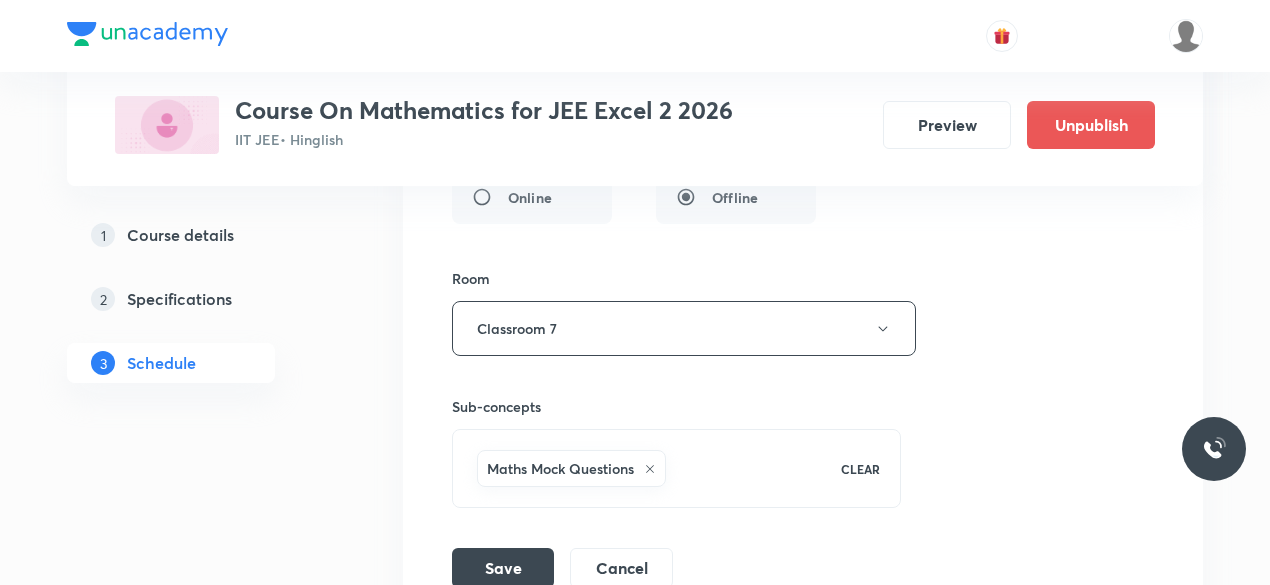 scroll, scrollTop: 7784, scrollLeft: 0, axis: vertical 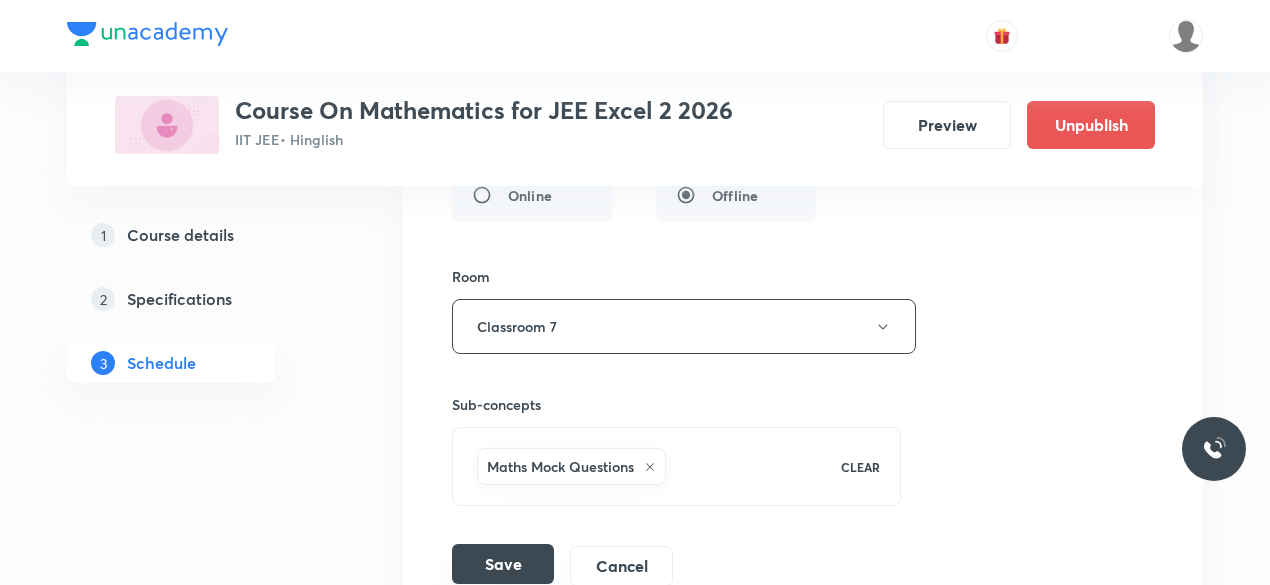 type on "Increasing & Decreasing function" 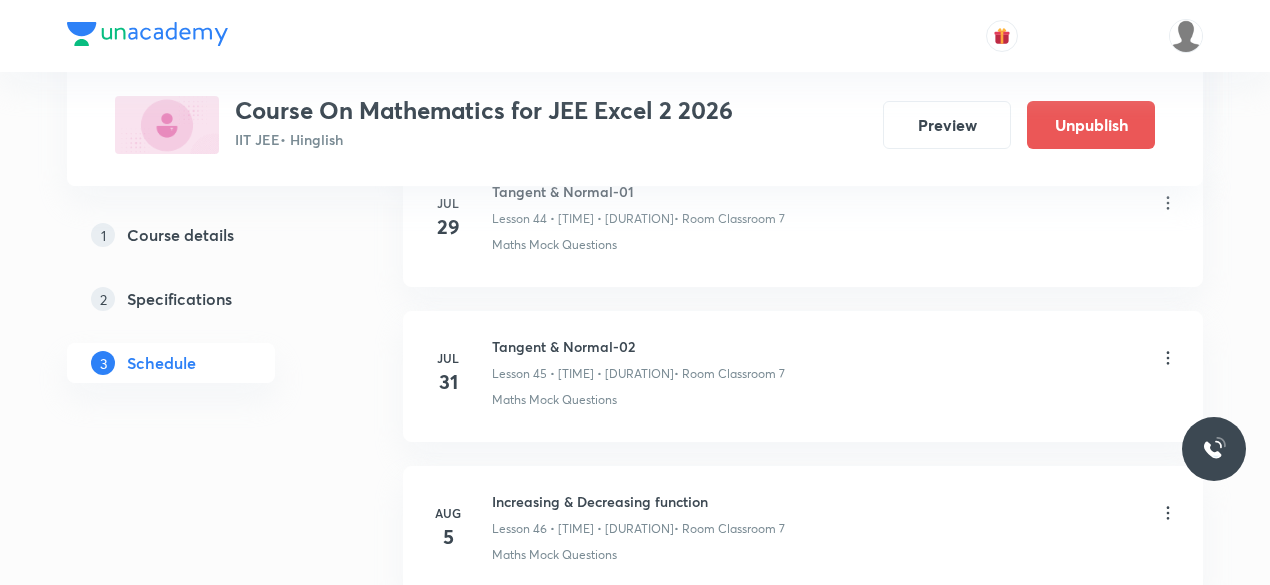 scroll, scrollTop: 7030, scrollLeft: 0, axis: vertical 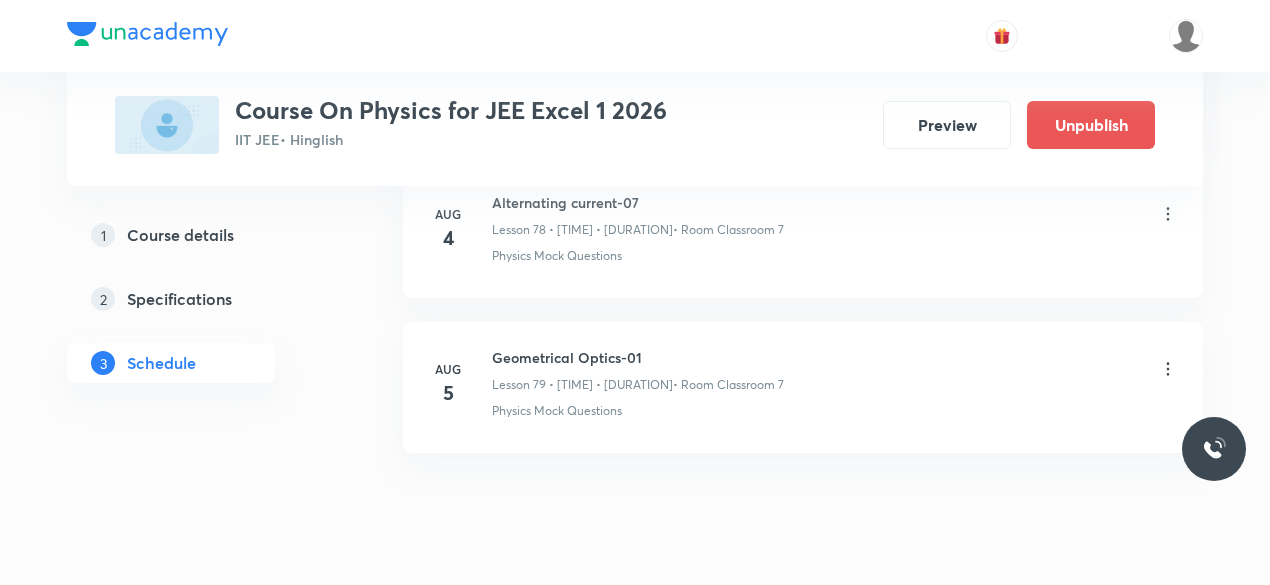 click 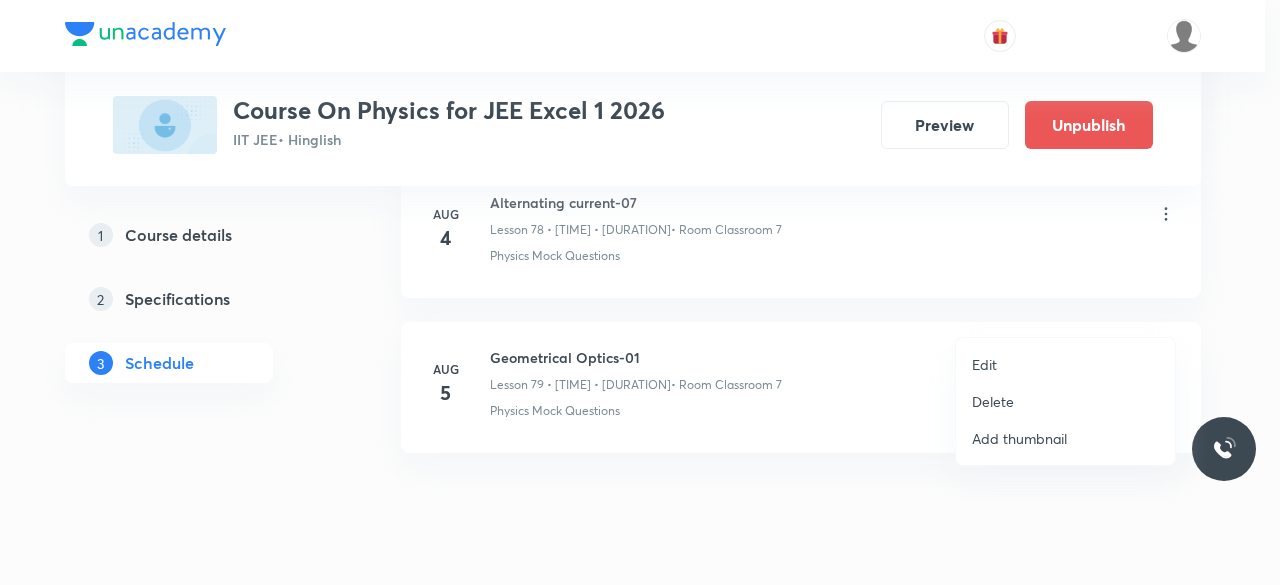 click on "Edit" at bounding box center (984, 364) 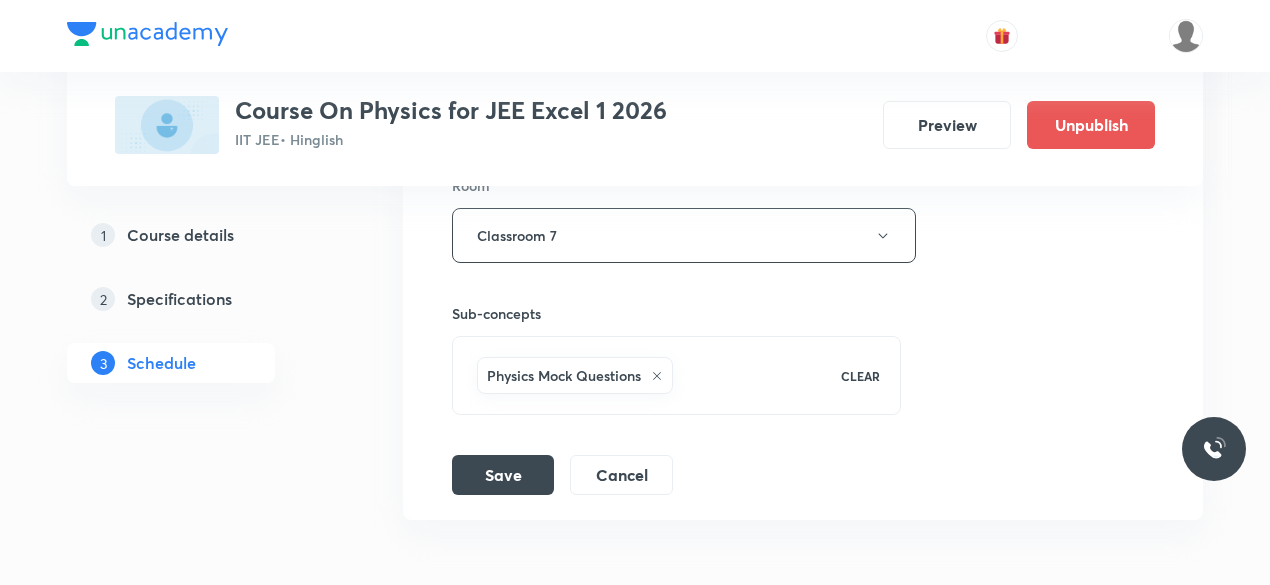 scroll, scrollTop: 12996, scrollLeft: 0, axis: vertical 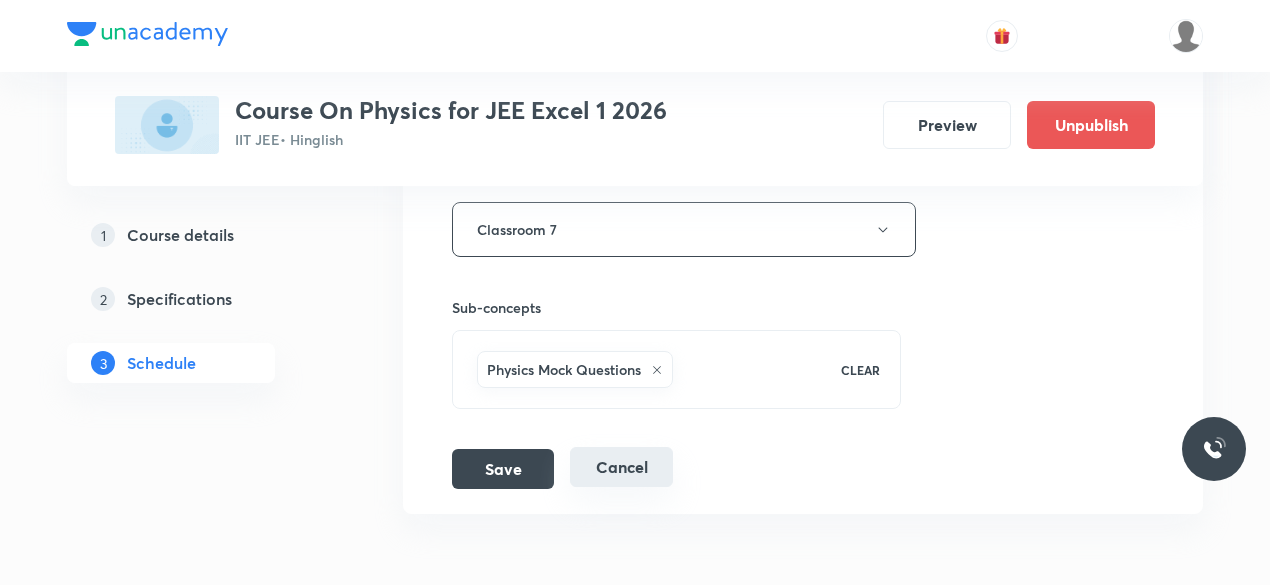 click on "Cancel" at bounding box center [621, 467] 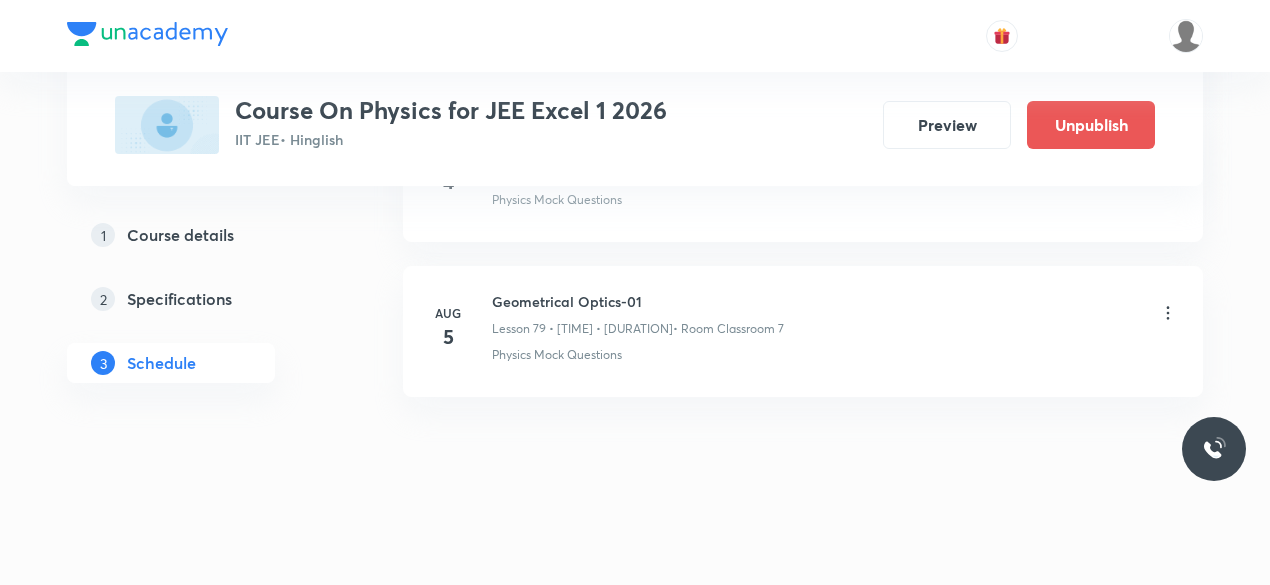 scroll, scrollTop: 12291, scrollLeft: 0, axis: vertical 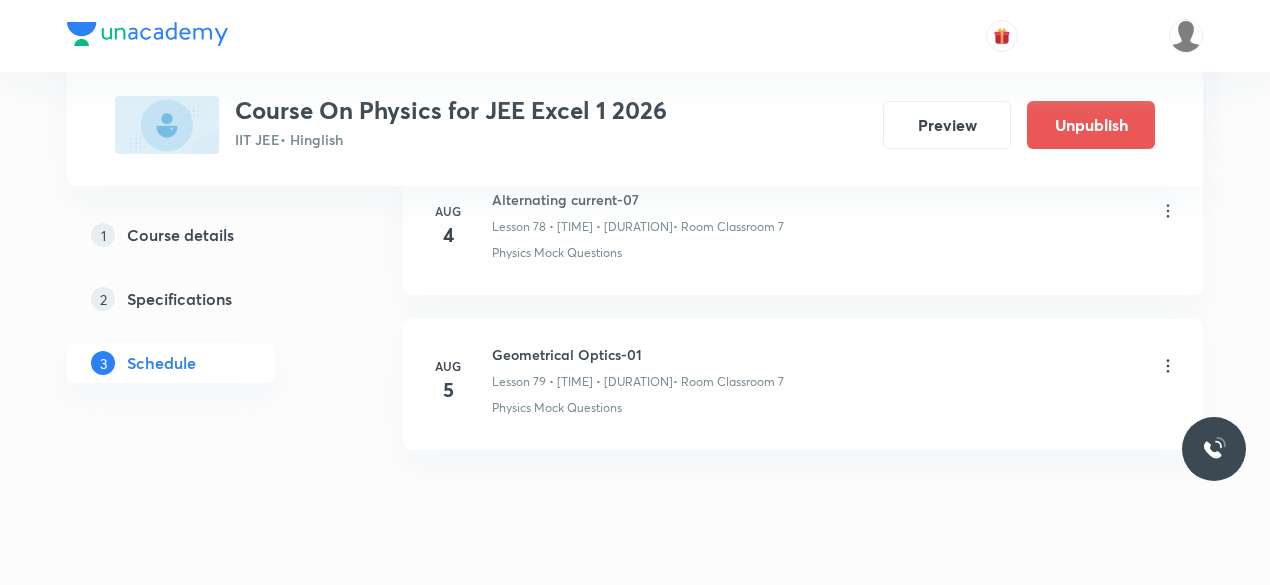 click 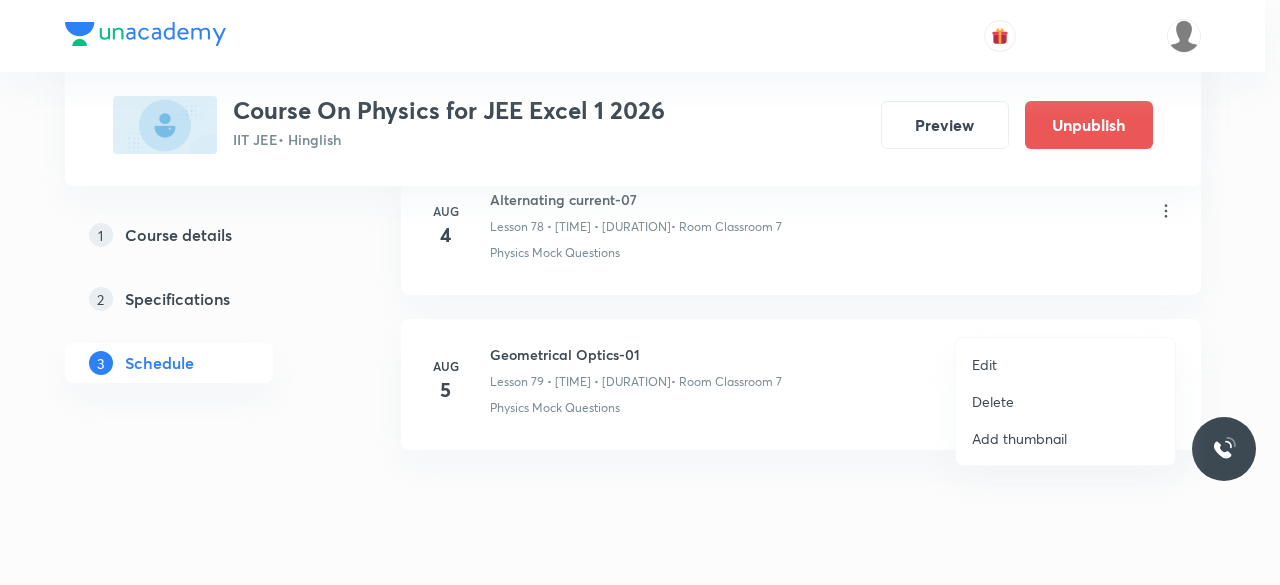 click on "Delete" at bounding box center (993, 401) 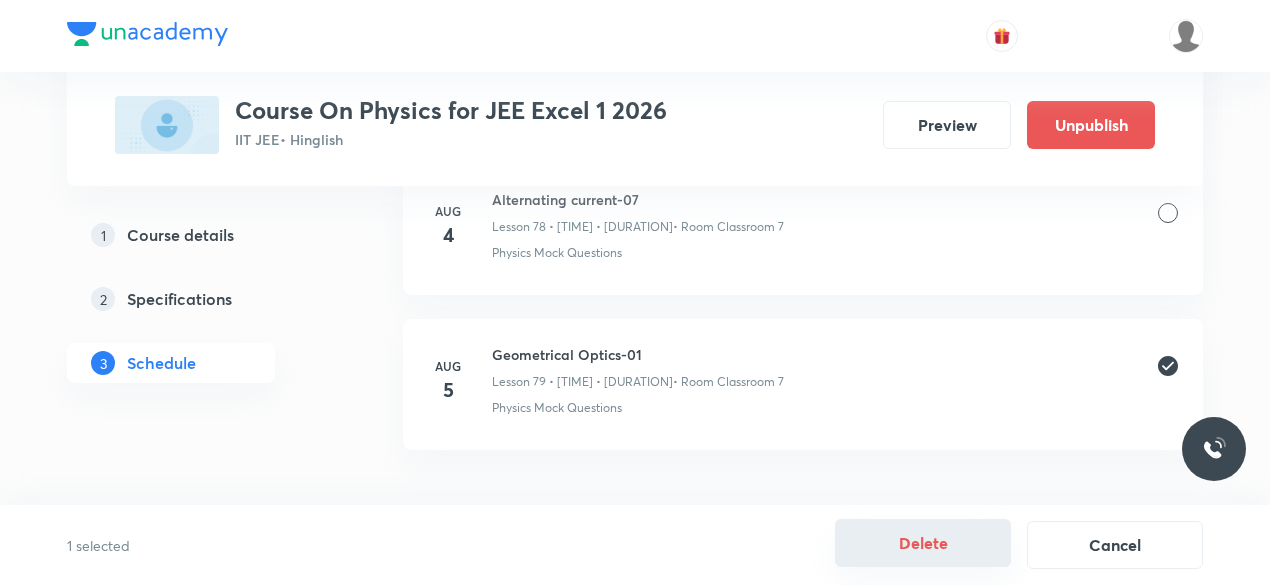 click on "Delete" at bounding box center [923, 543] 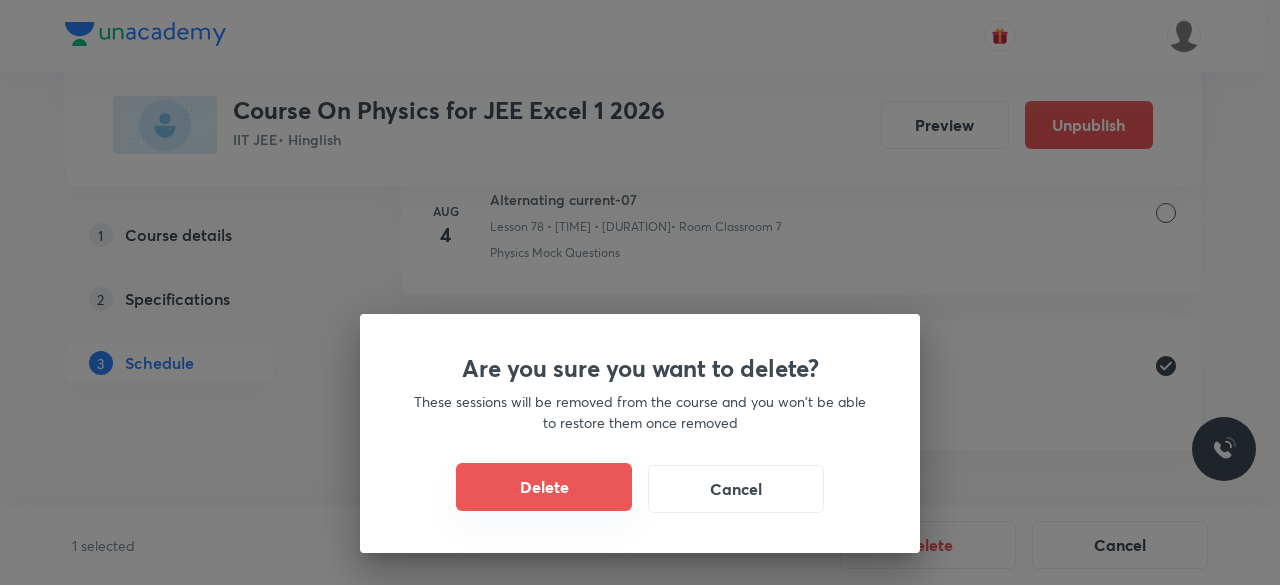 click on "Delete" at bounding box center [544, 487] 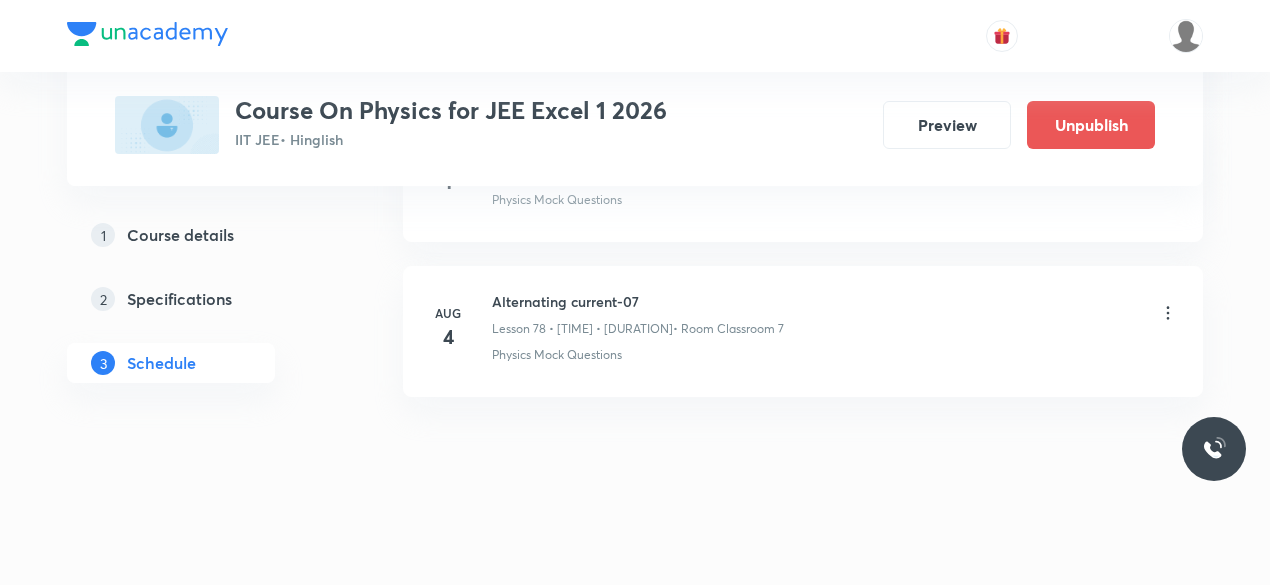 scroll, scrollTop: 12136, scrollLeft: 0, axis: vertical 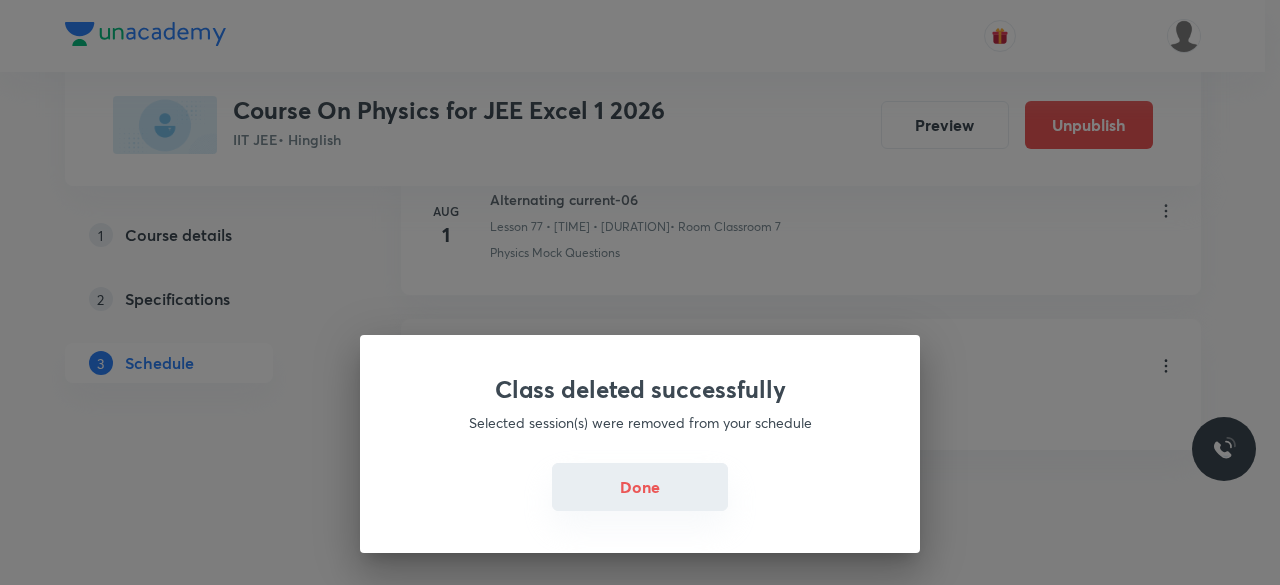 click on "Done" at bounding box center (640, 487) 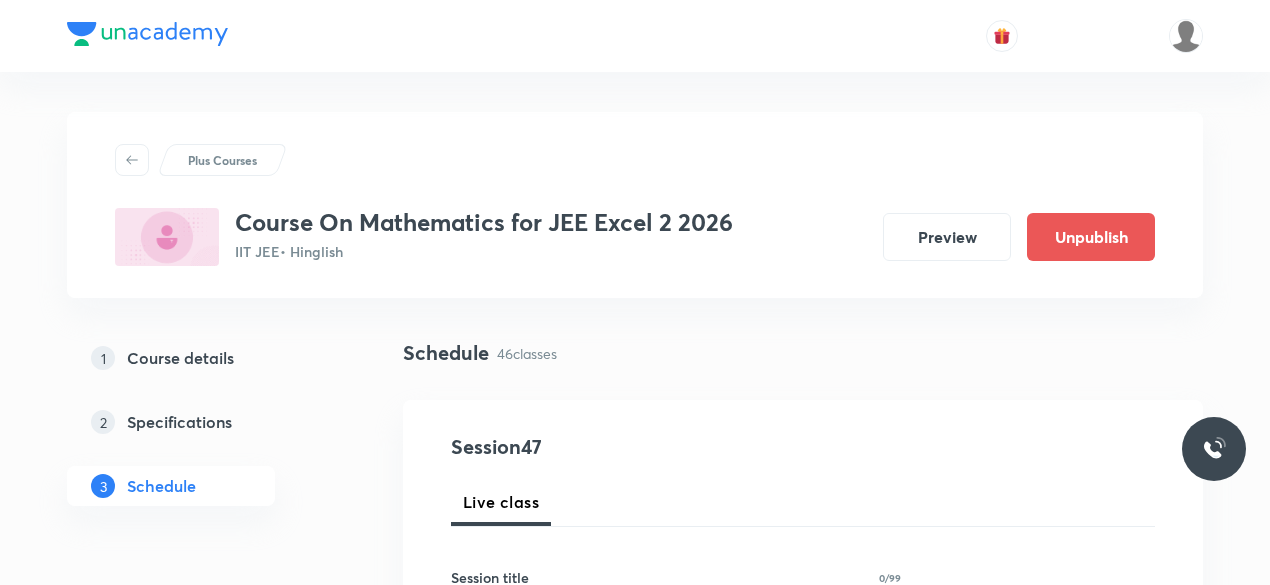 scroll, scrollTop: 469, scrollLeft: 0, axis: vertical 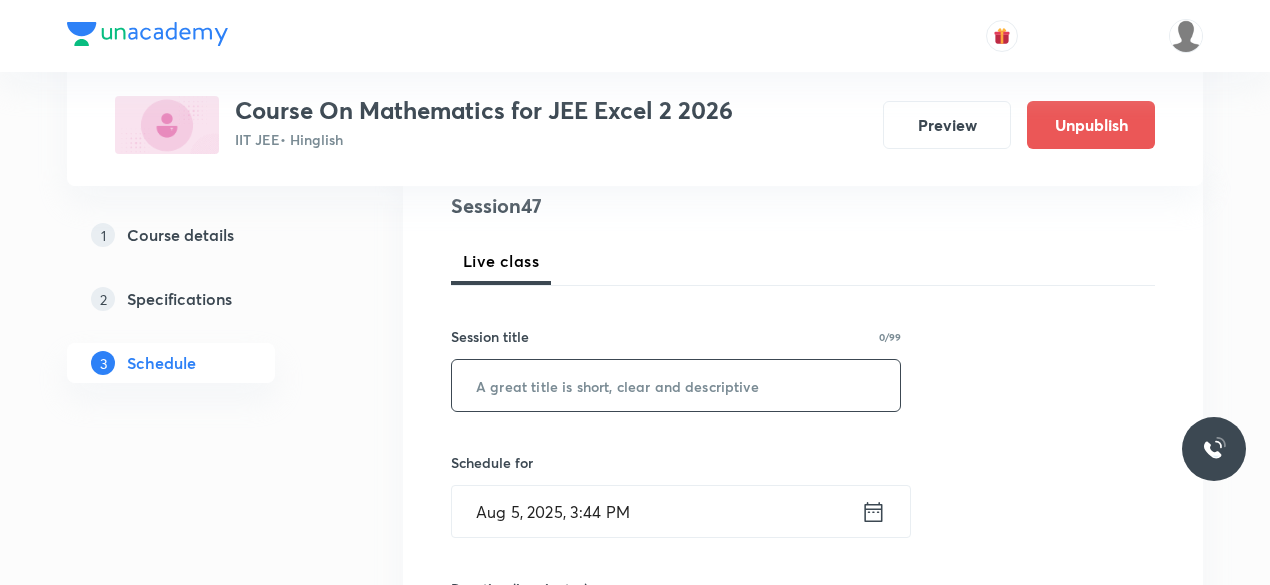 click at bounding box center [676, 385] 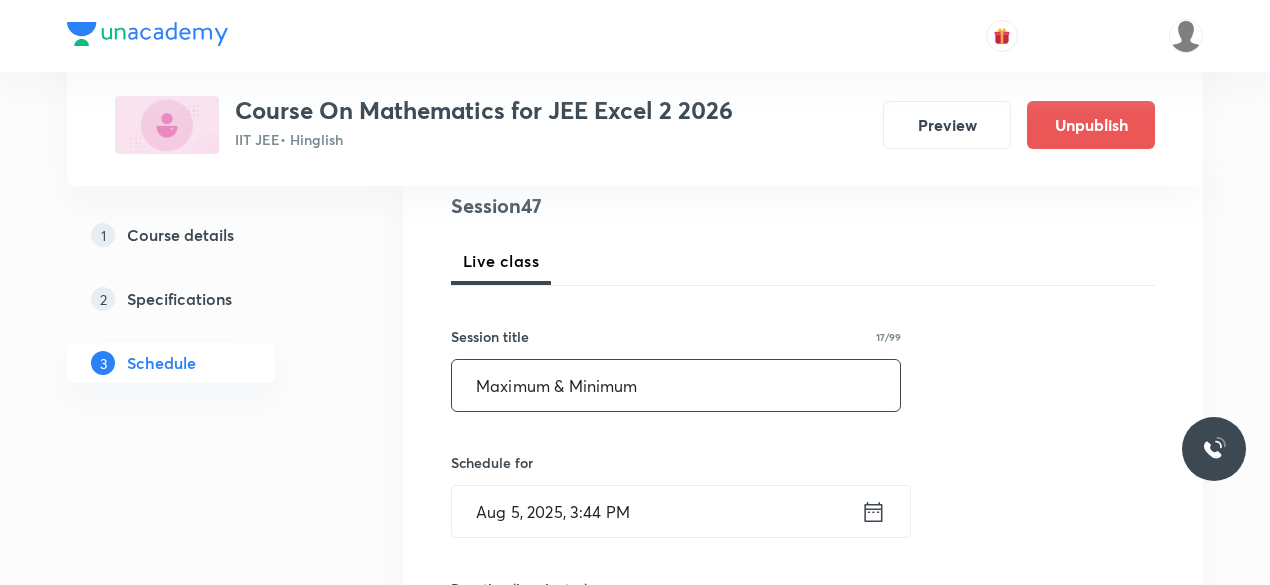 click on "Maximum & Minimum" at bounding box center (676, 385) 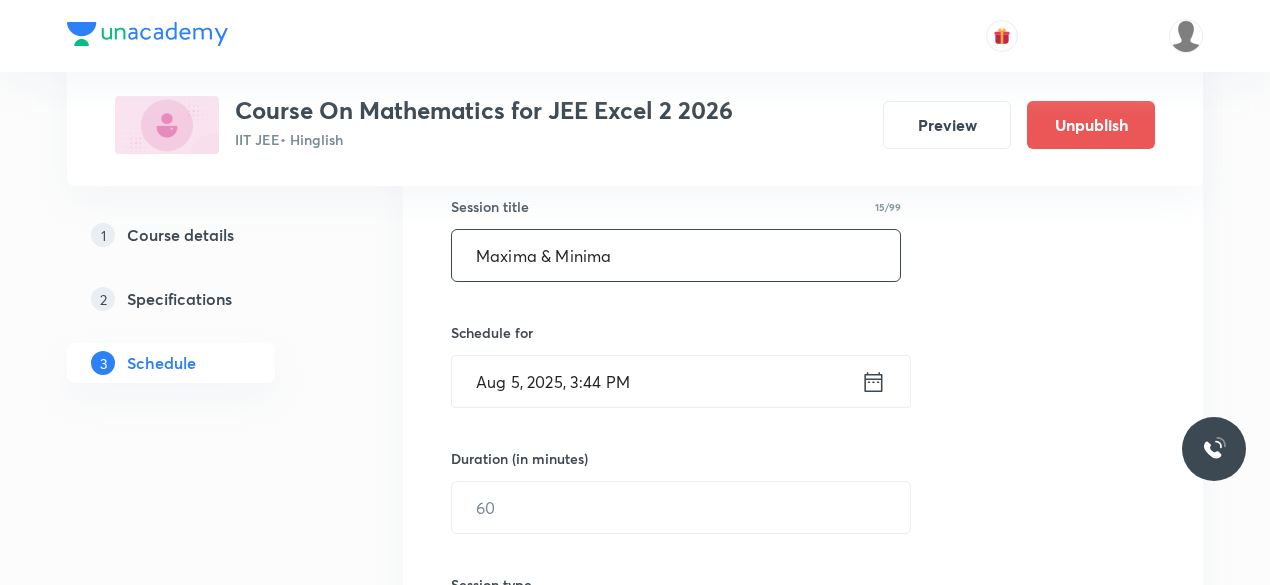 scroll, scrollTop: 373, scrollLeft: 0, axis: vertical 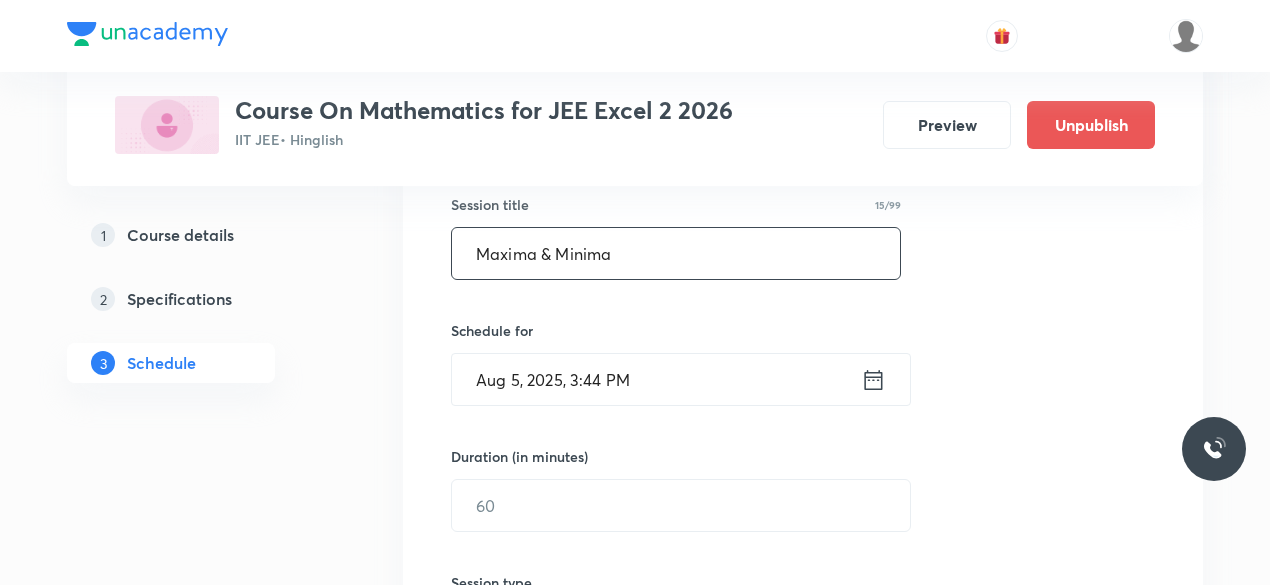 type on "Maxima & Minima" 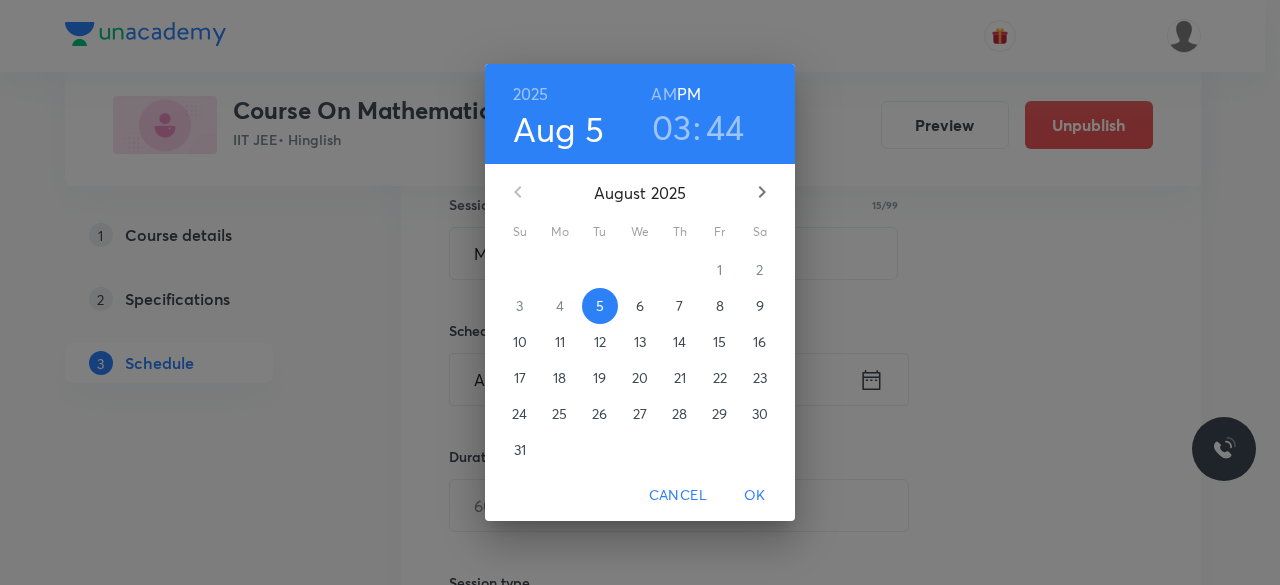 click on "03" at bounding box center (672, 127) 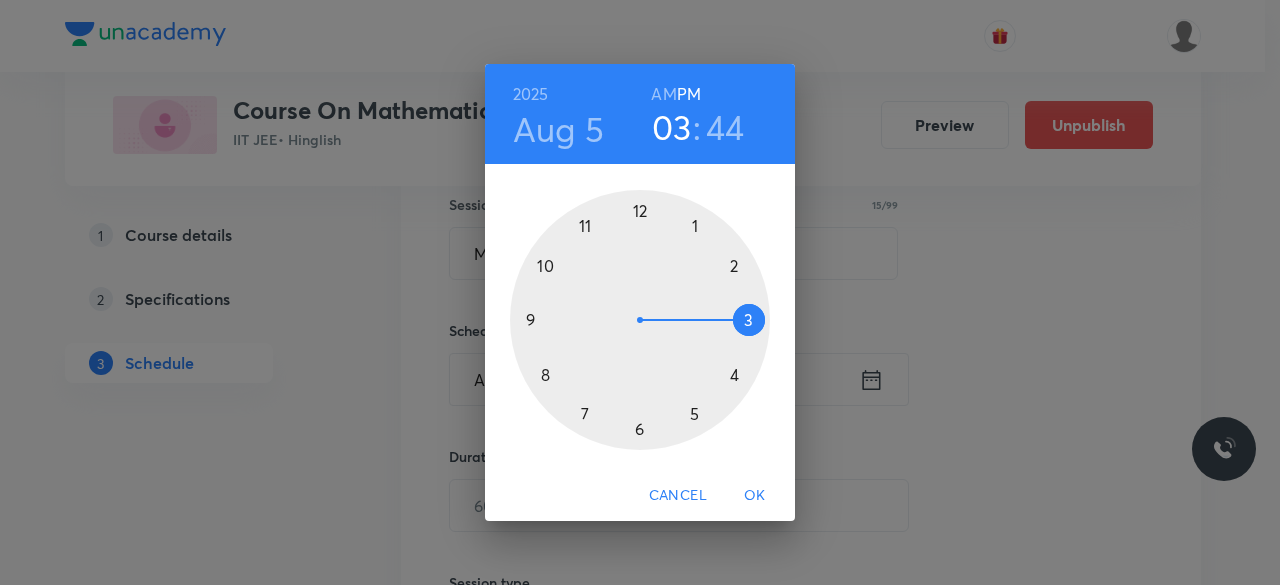 click at bounding box center [640, 320] 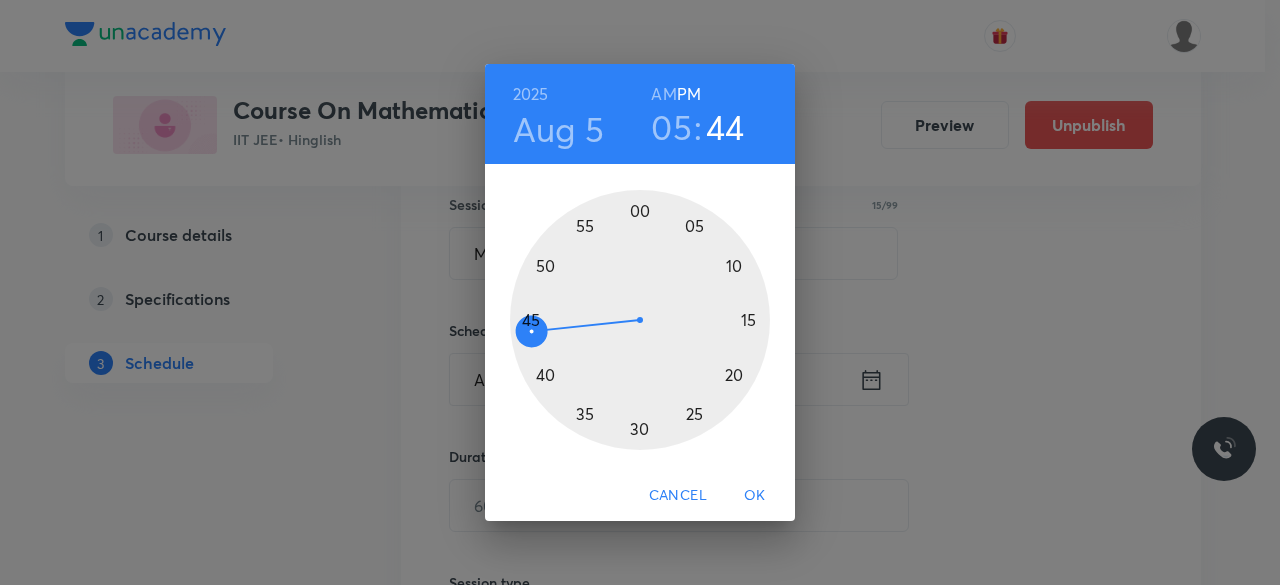 click at bounding box center [640, 320] 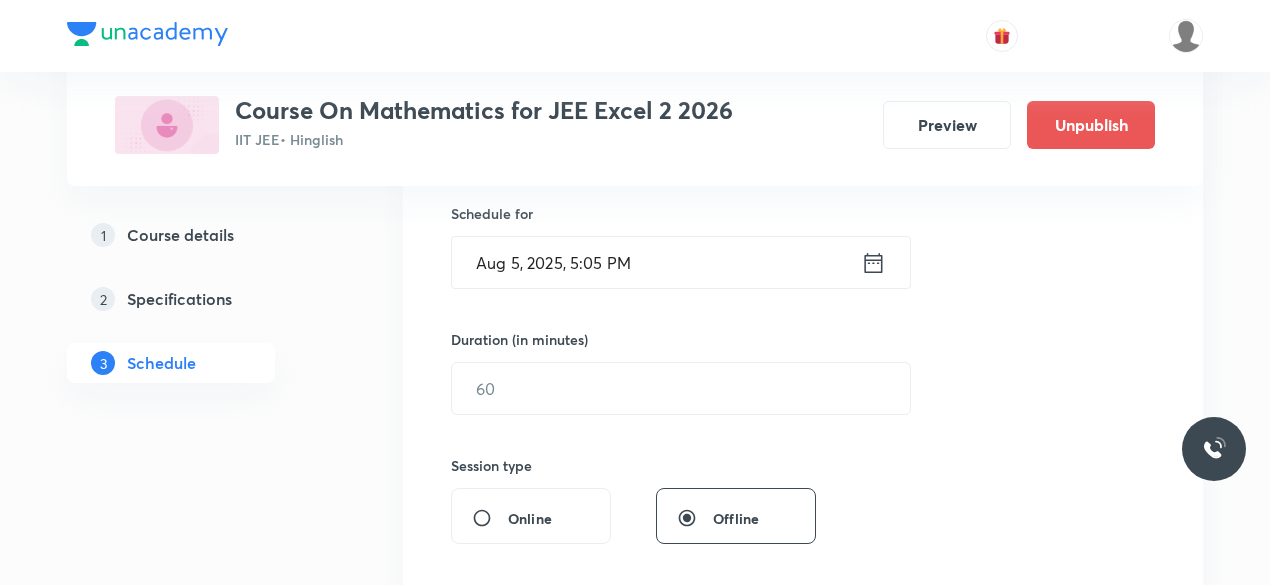 scroll, scrollTop: 491, scrollLeft: 0, axis: vertical 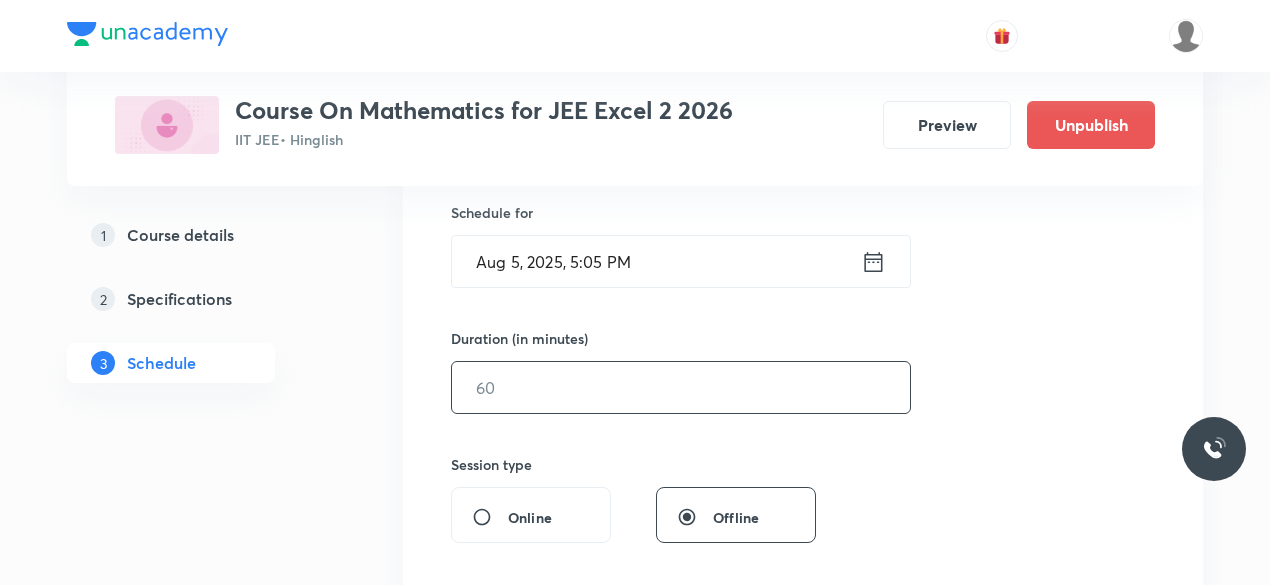 click at bounding box center (681, 387) 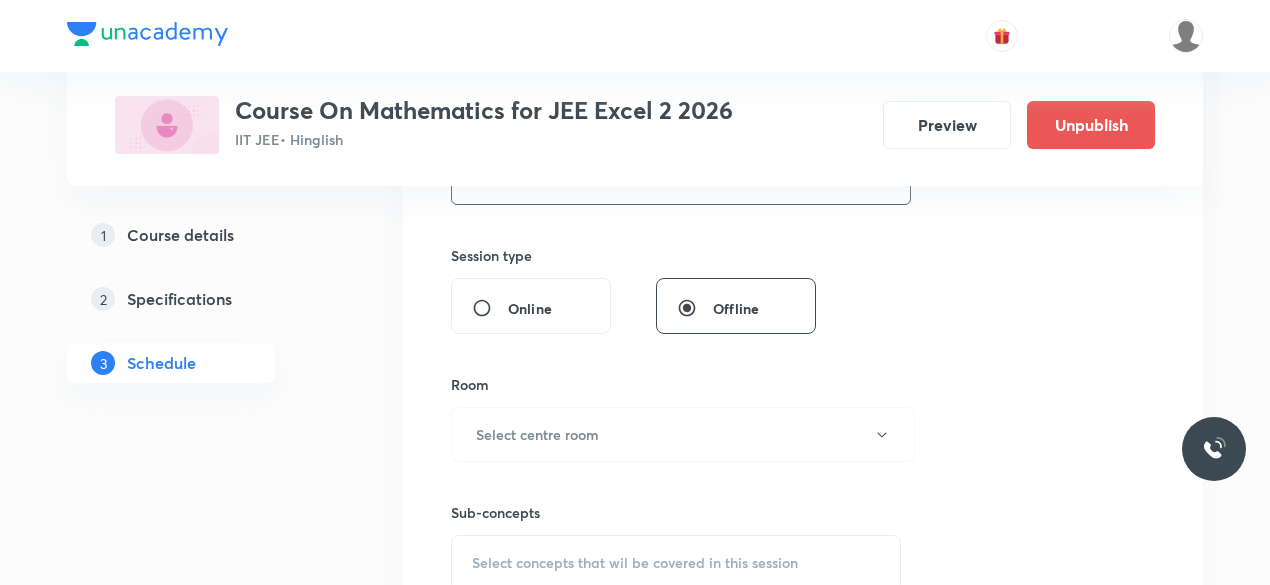 scroll, scrollTop: 755, scrollLeft: 0, axis: vertical 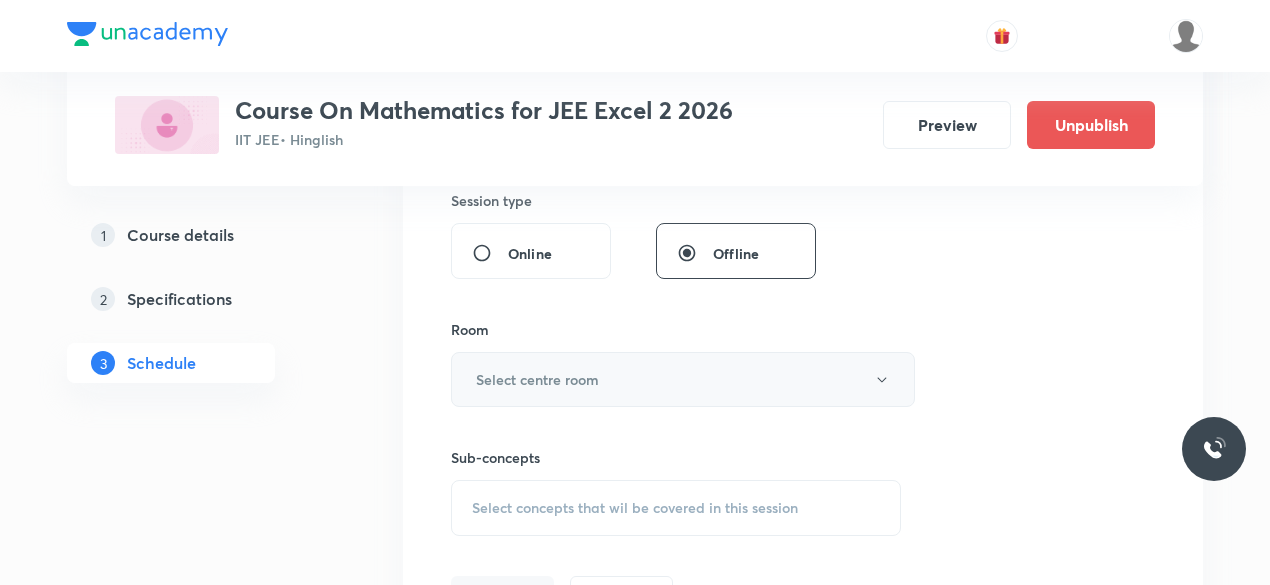 type on "85" 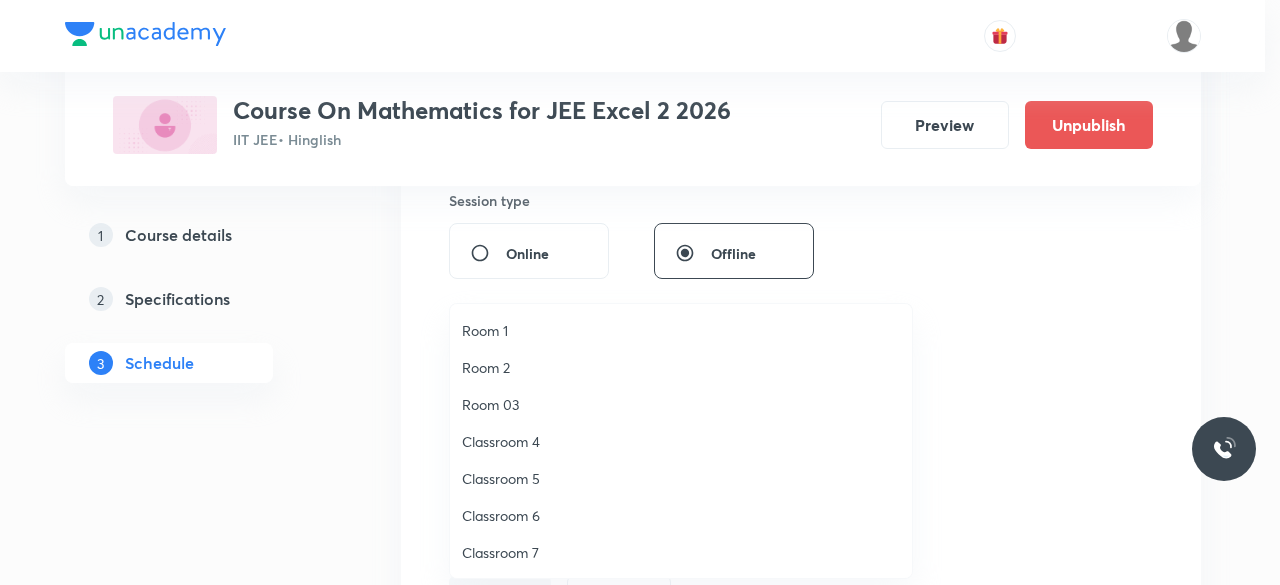 click on "Classroom 7" at bounding box center (681, 552) 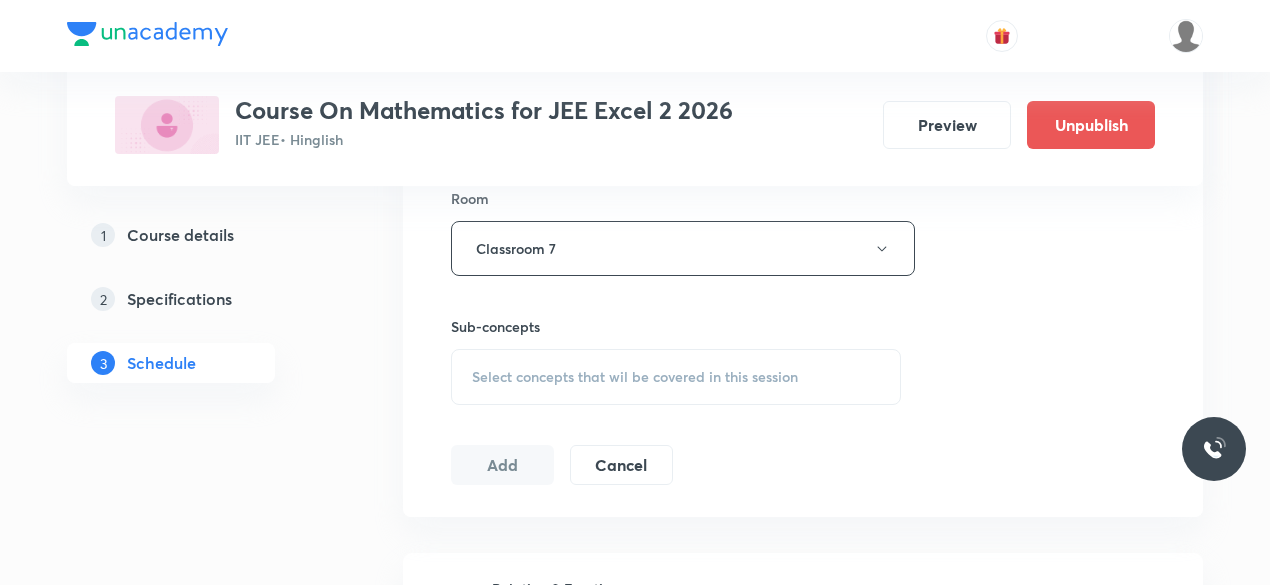 scroll, scrollTop: 890, scrollLeft: 0, axis: vertical 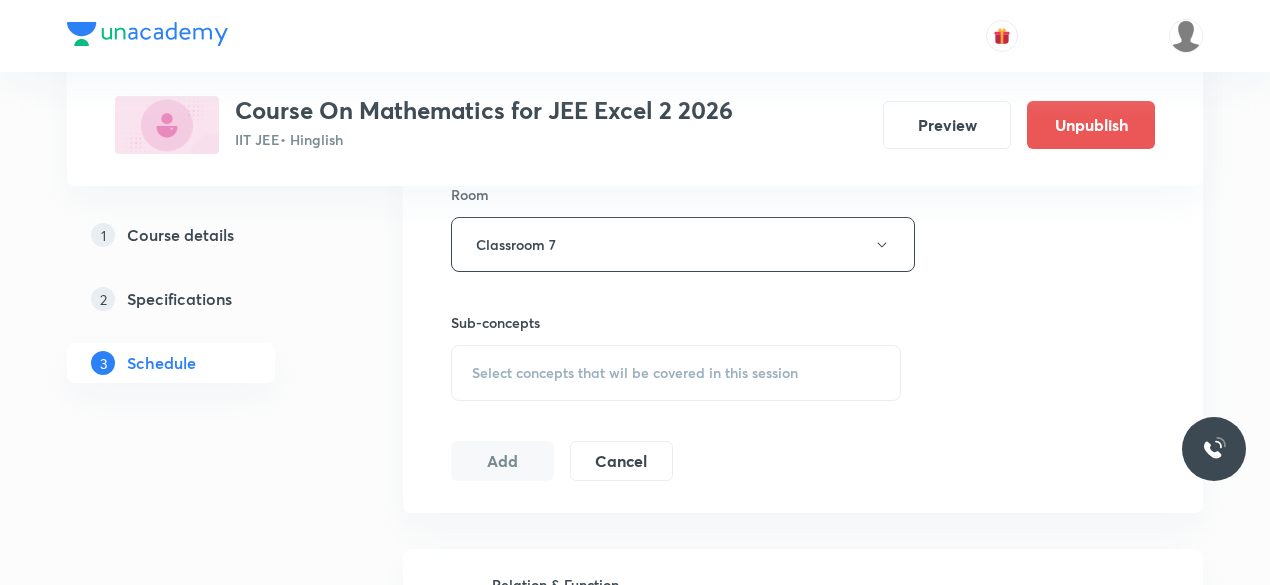 click on "Select concepts that wil be covered in this session" at bounding box center [635, 373] 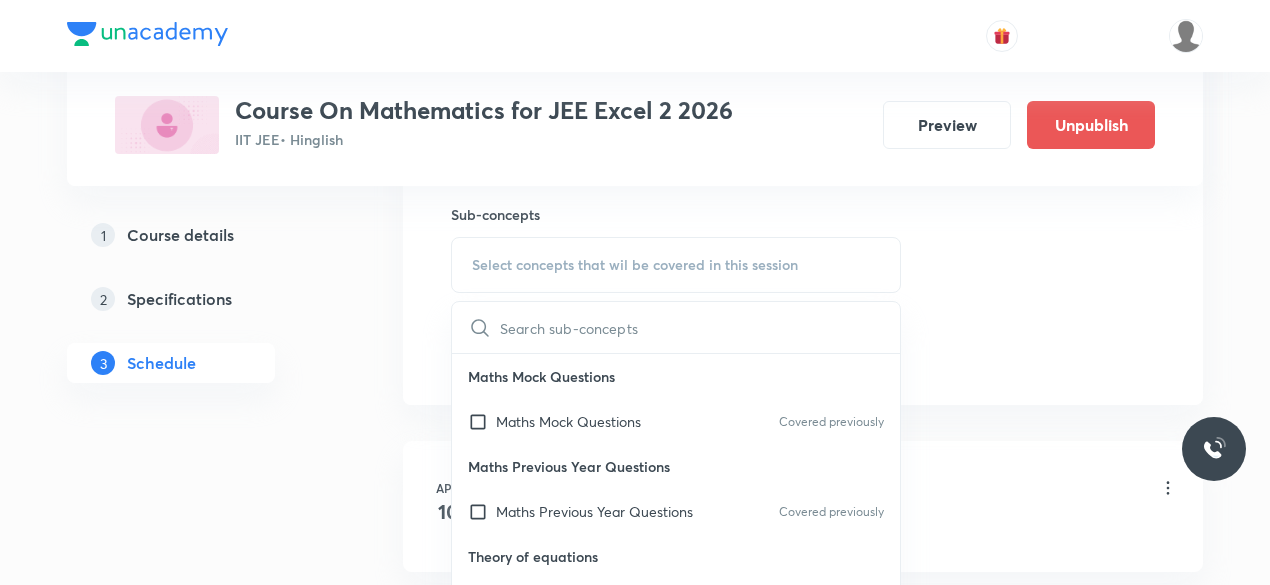 scroll, scrollTop: 999, scrollLeft: 0, axis: vertical 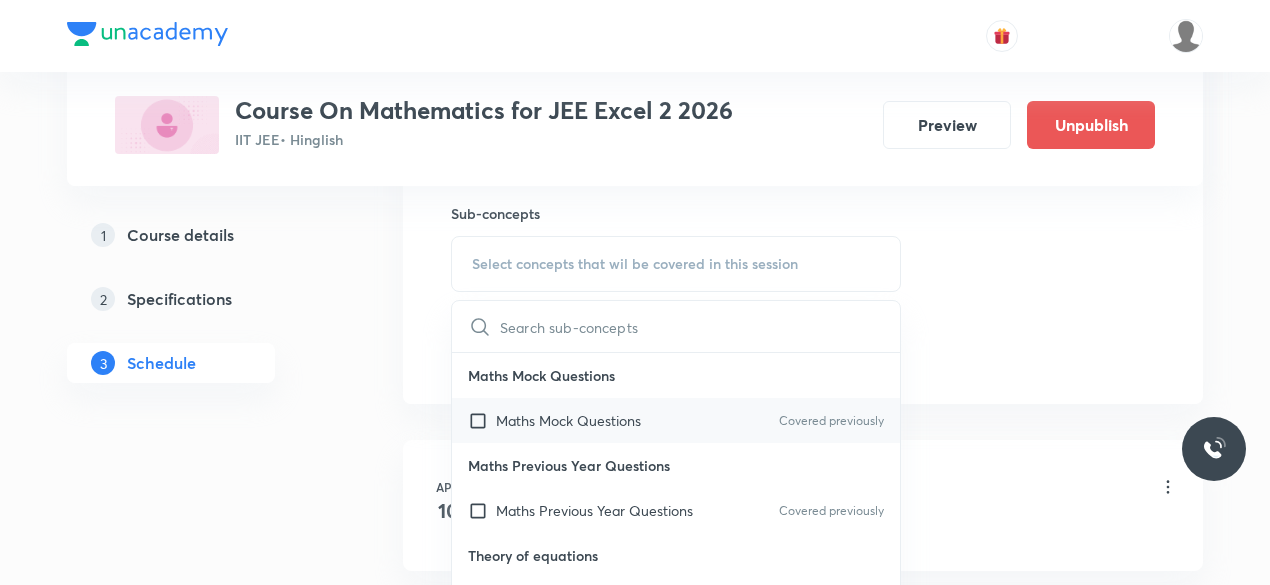 click at bounding box center [482, 420] 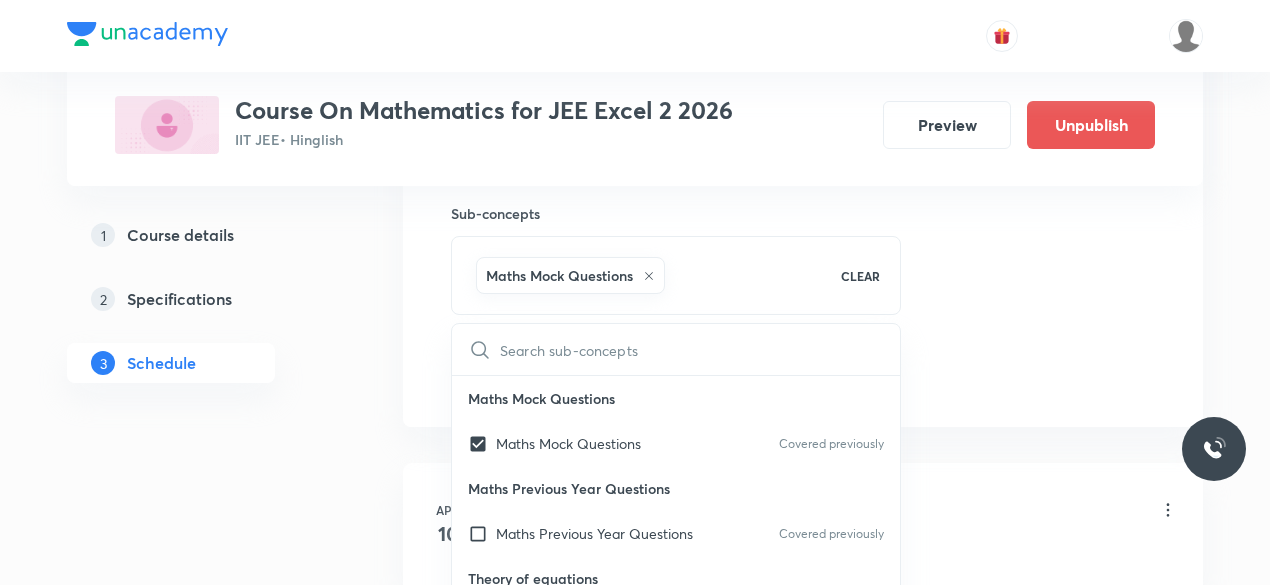 click on "Session  47 Live class Session title 15/99 Maxima & Minima ​ Schedule for Aug 5, 2025, 5:05 PM ​ Duration (in minutes) 85 ​   Session type Online Offline Room Classroom 7 Sub-concepts Maths Mock Questions CLEAR ​ Maths Mock Questions Maths Mock Questions Covered previously Maths Previous Year Questions Maths Previous Year Questions Covered previously Theory of equations Degree, Value Based & Equation Geometrical Meaning of the Zeroes of a Polynomial Location of roots Geometrical meaning of Roots of an equation Points in solving an equation Graph of Quadratic Expression & its Analysis Range of Quadratic Equation Remainder and factor theorems Identity Quadratic equations Common Roots Location of Roots General Equation of Second Degree in Variable x and y Theory of Equations Relation Between Roots and Coefficients Nature of Roots: Real, Imaginary, and Integer Quadratic with Complex Co-efficient Quadratic Inequality Pseudo Quadratic Equation: Quadratic in any Function Polynomial with Integral Coefficient" at bounding box center (803, -86) 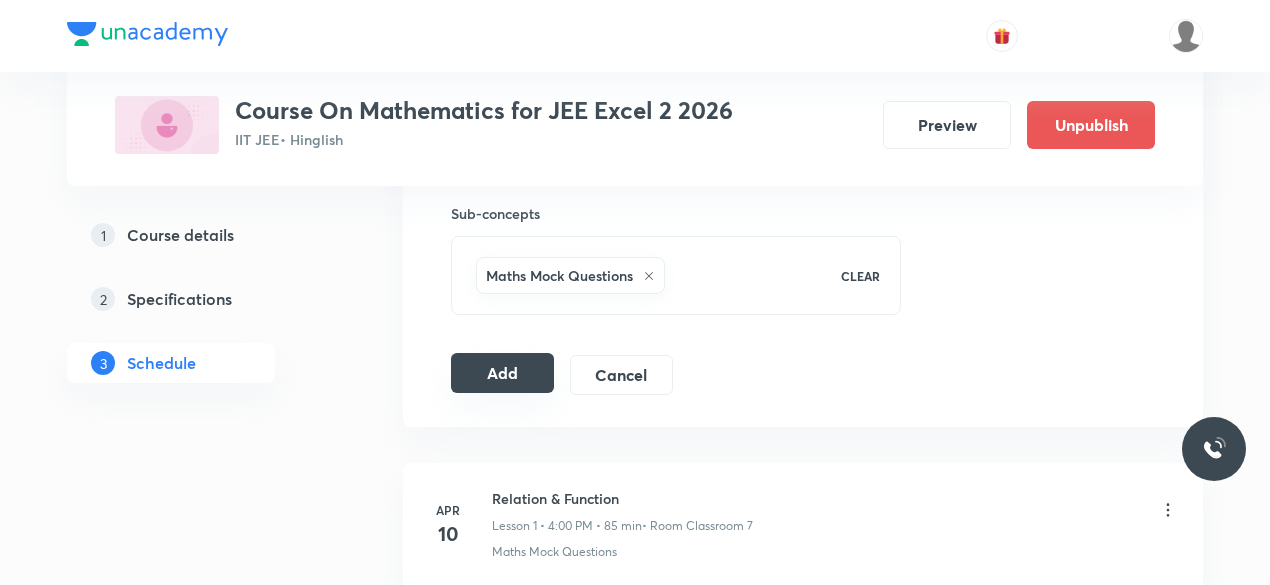 click on "Add" at bounding box center [502, 373] 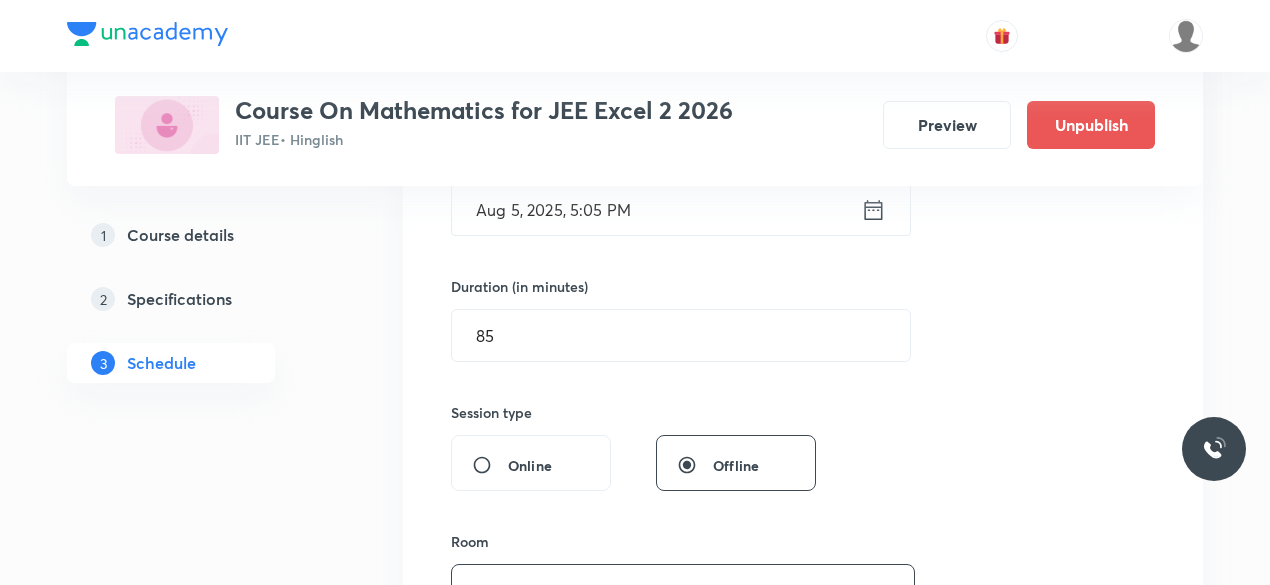 scroll, scrollTop: 454, scrollLeft: 0, axis: vertical 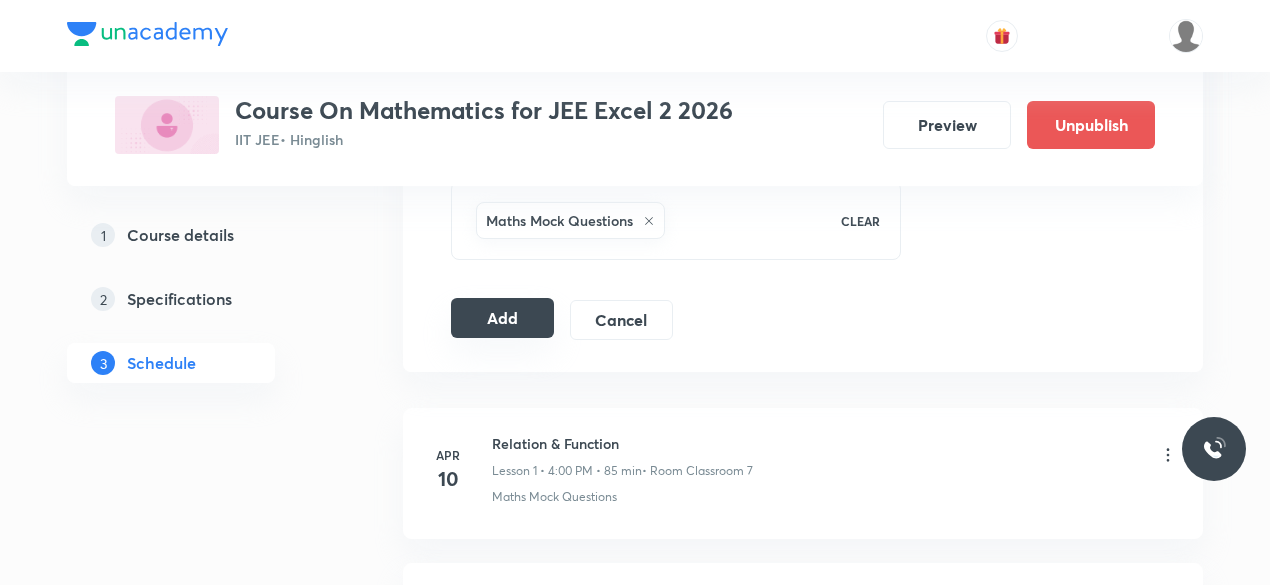 click on "Add" at bounding box center [502, 318] 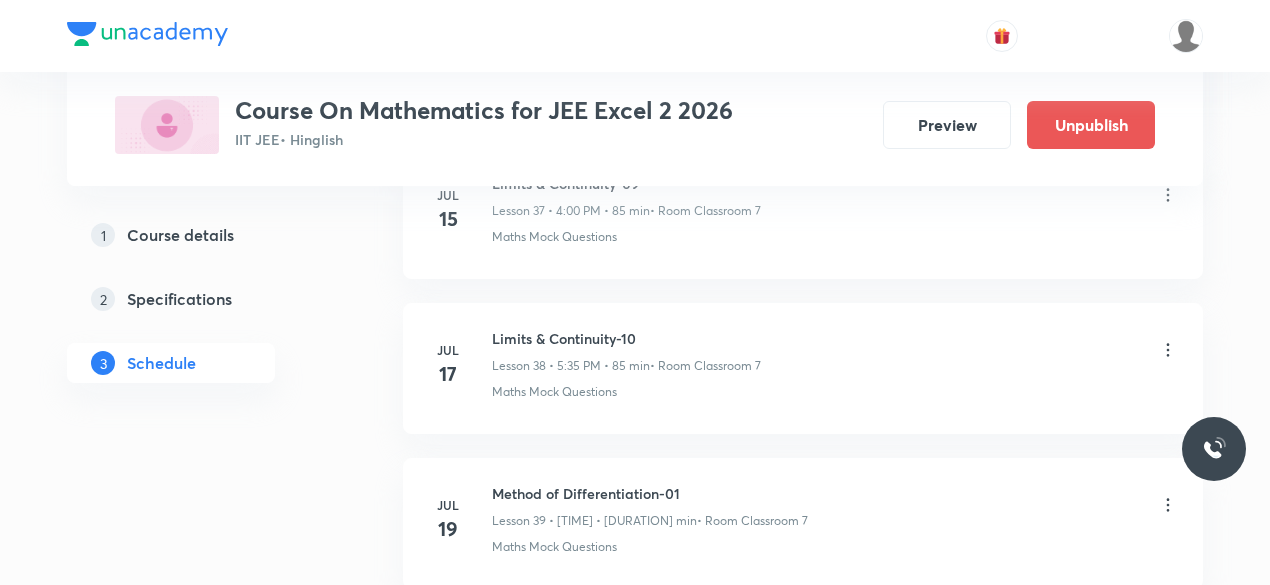 scroll, scrollTop: 5552, scrollLeft: 0, axis: vertical 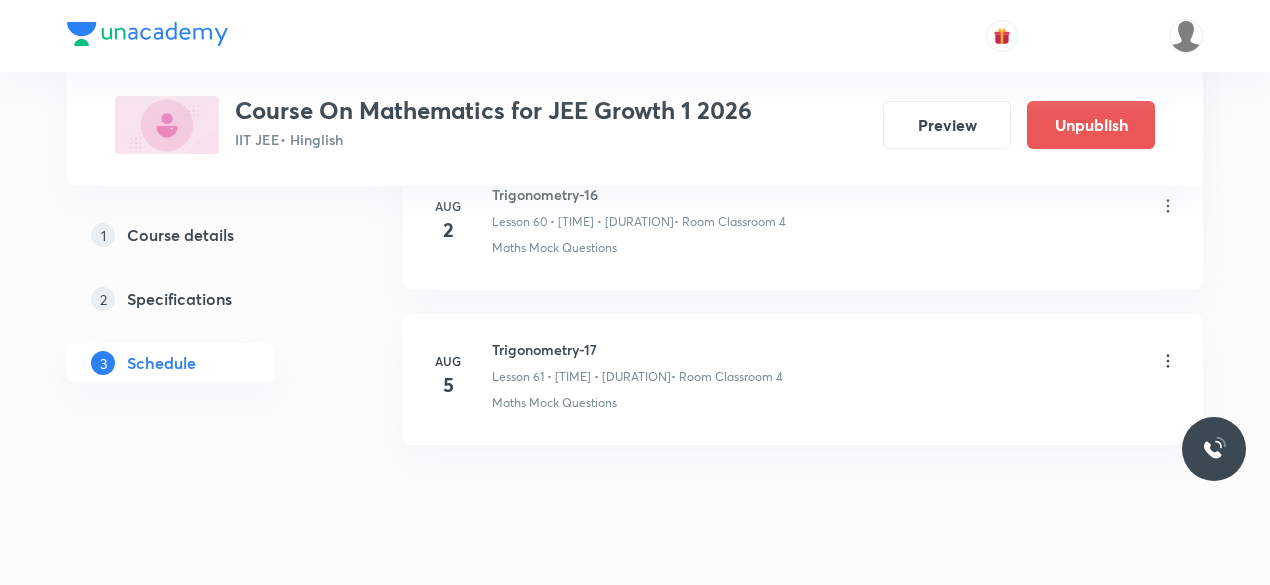 click 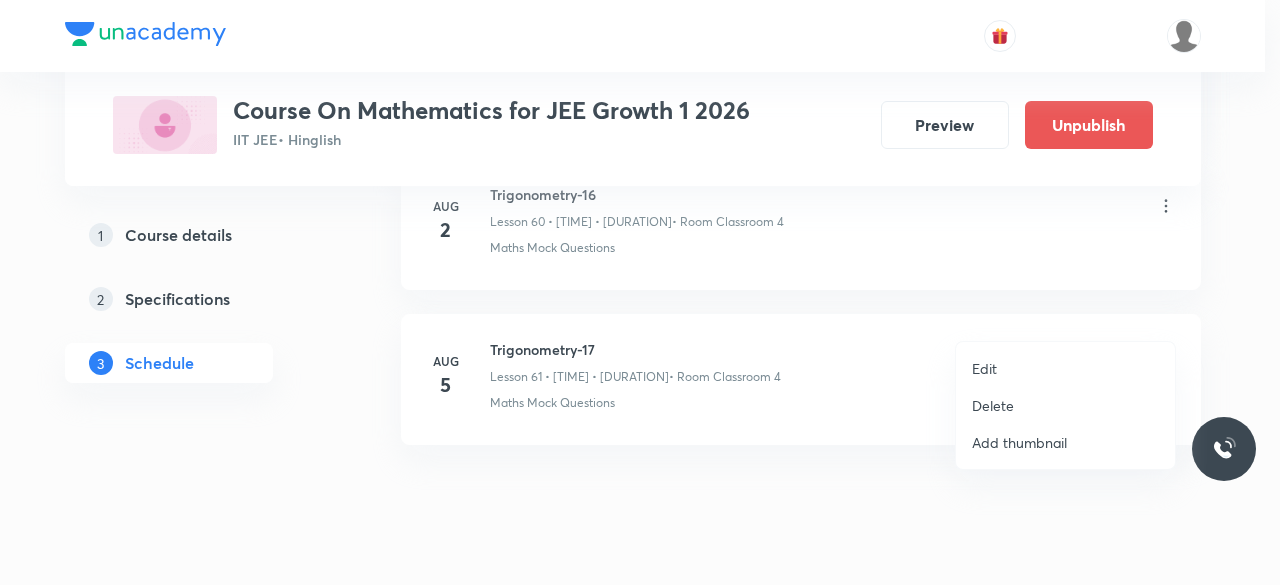 click on "Delete" at bounding box center [993, 405] 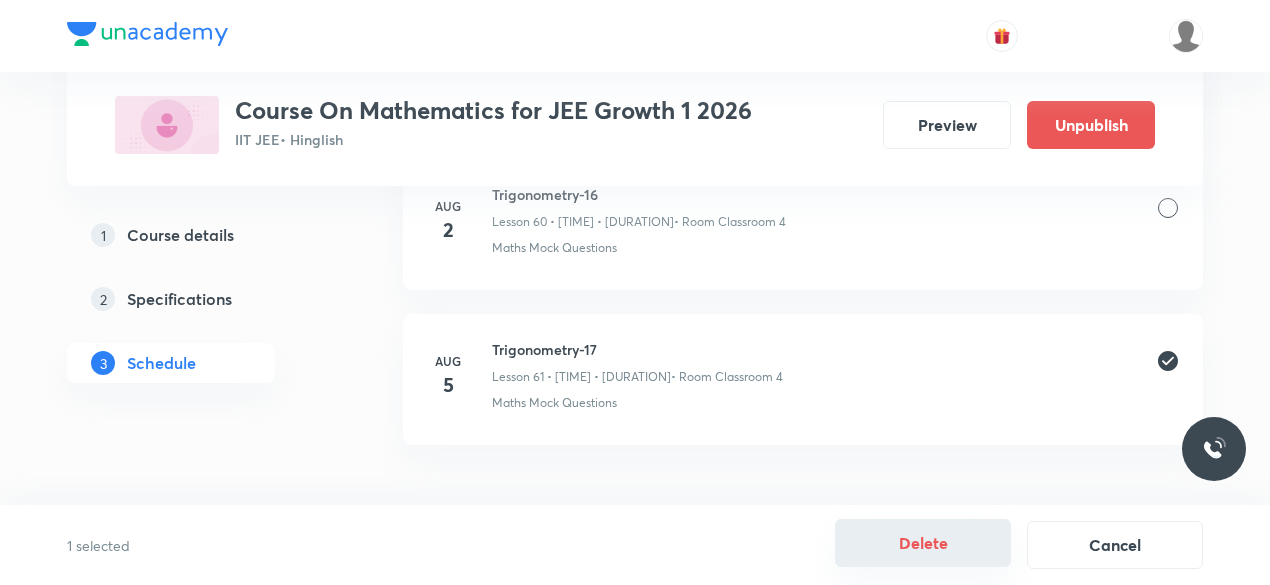click on "Delete" at bounding box center (923, 543) 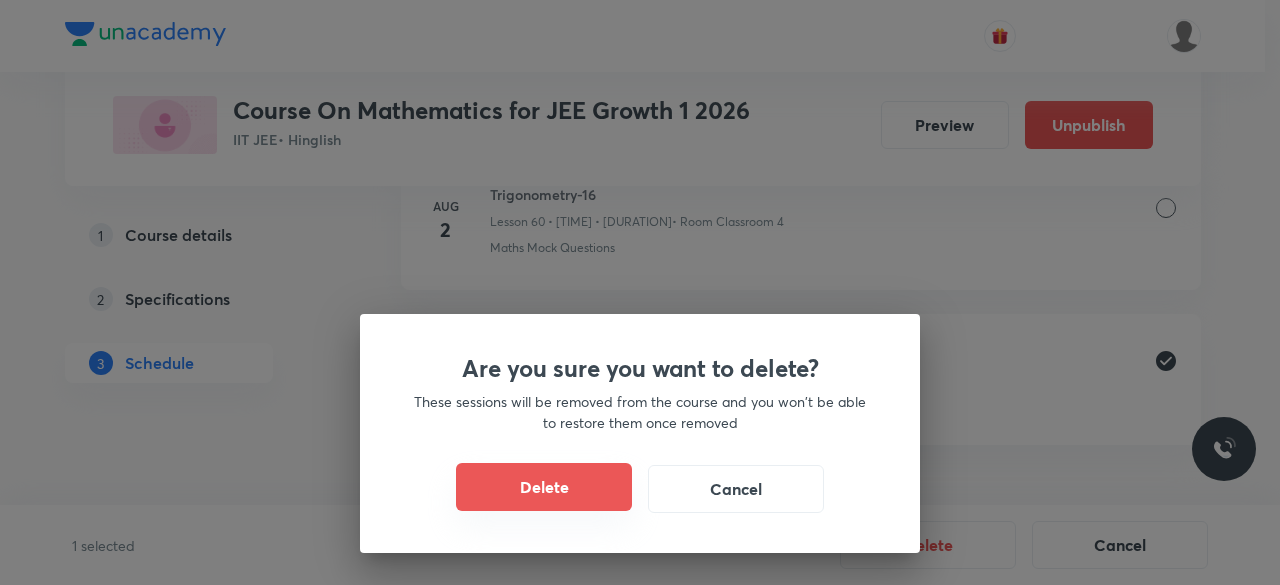click on "Delete" at bounding box center [544, 487] 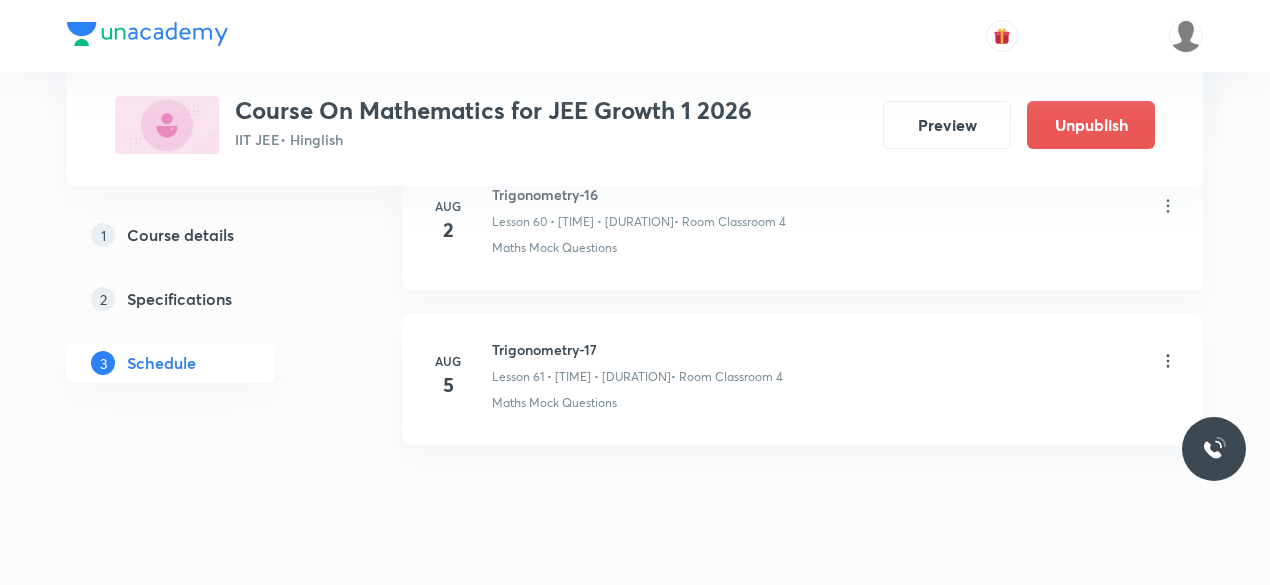 scroll, scrollTop: 10275, scrollLeft: 0, axis: vertical 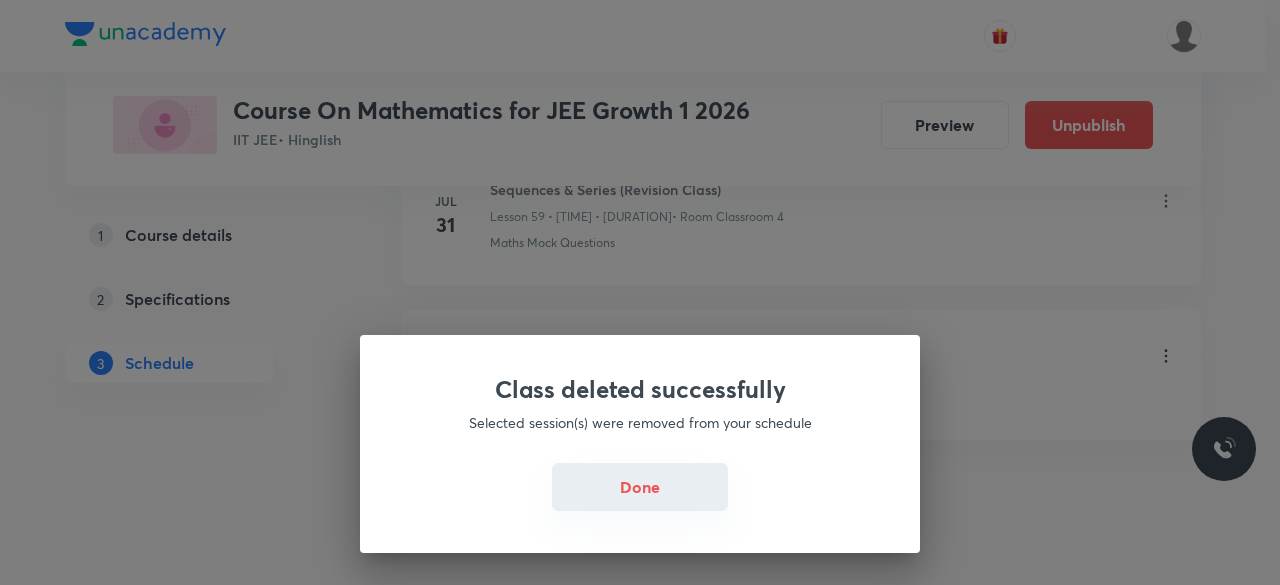 click on "Done" at bounding box center [640, 487] 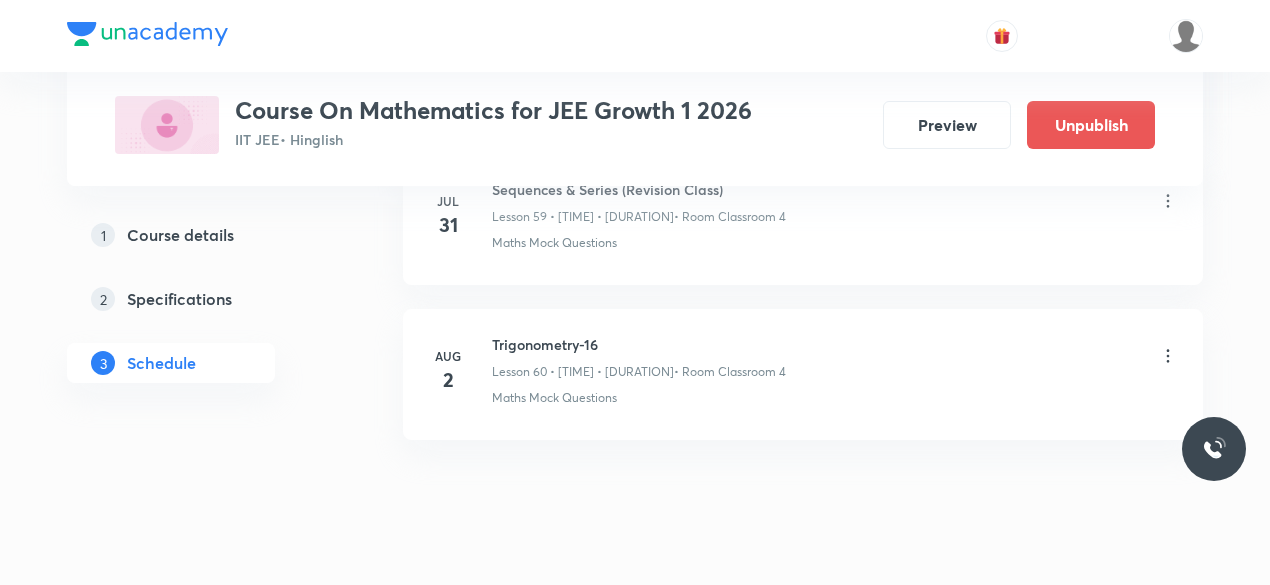 scroll, scrollTop: 10175, scrollLeft: 0, axis: vertical 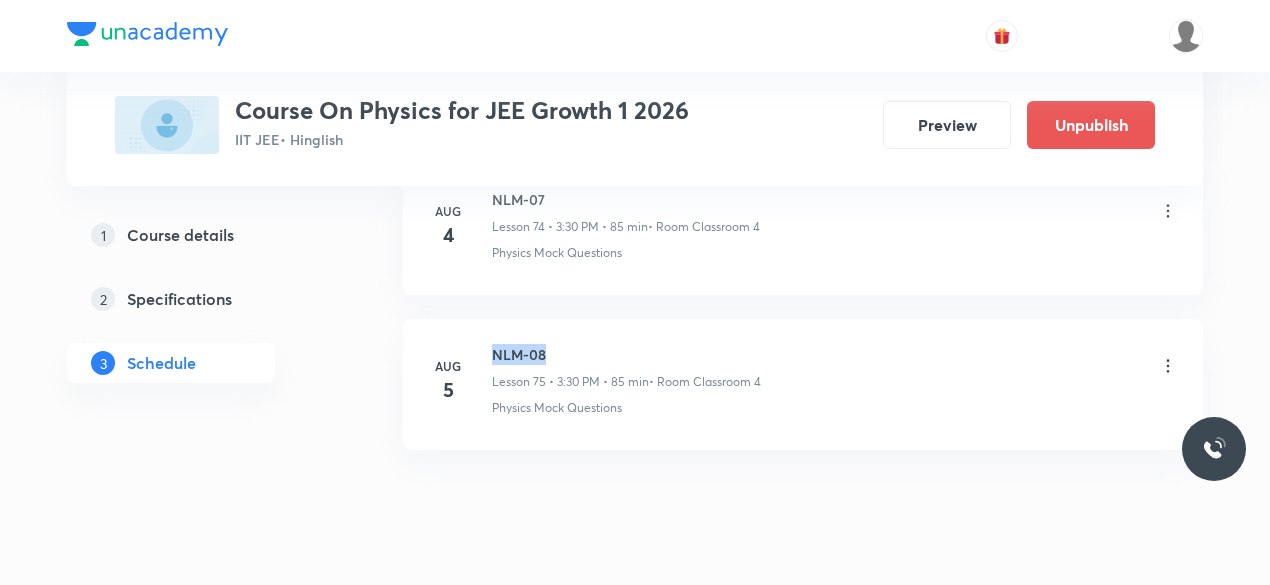 drag, startPoint x: 493, startPoint y: 300, endPoint x: 544, endPoint y: 301, distance: 51.009804 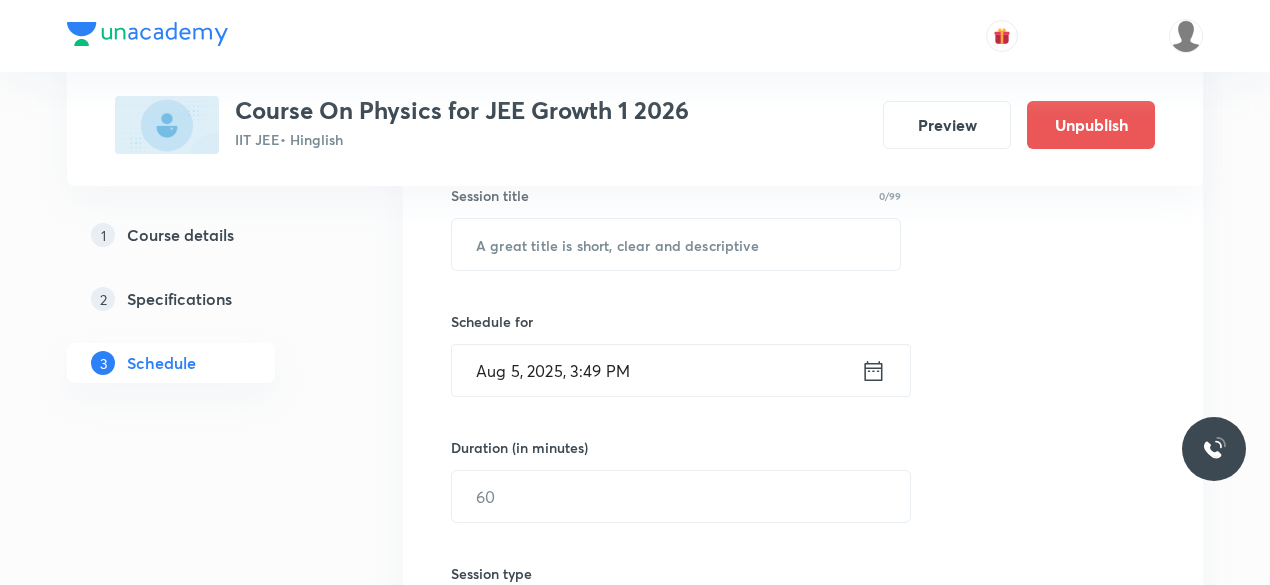 scroll, scrollTop: 383, scrollLeft: 0, axis: vertical 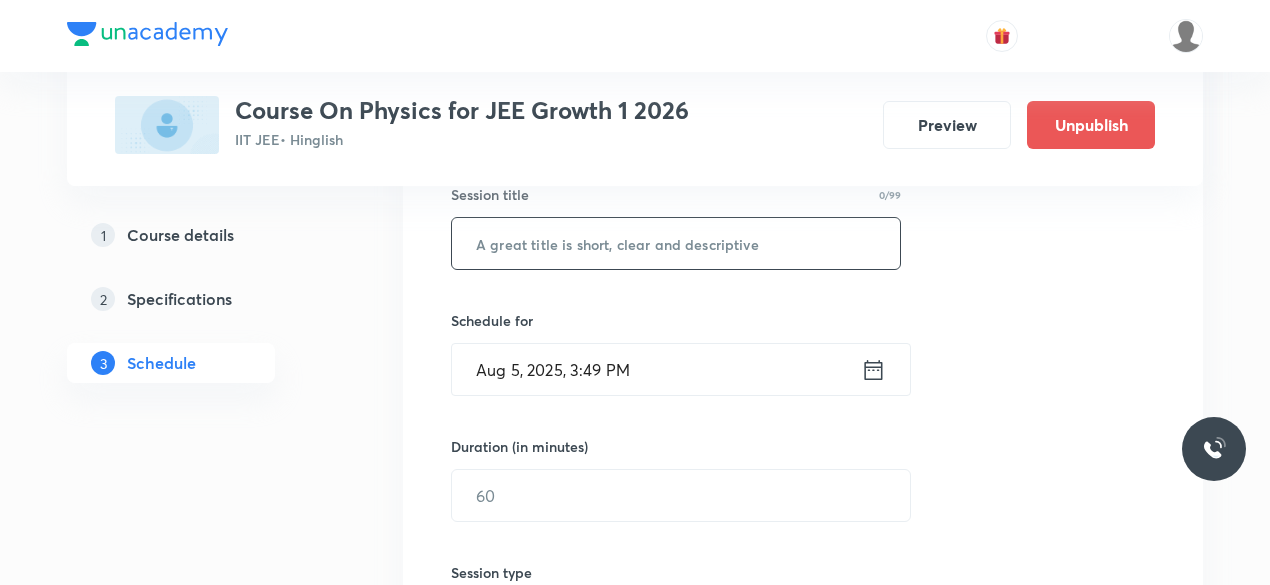 click at bounding box center (676, 243) 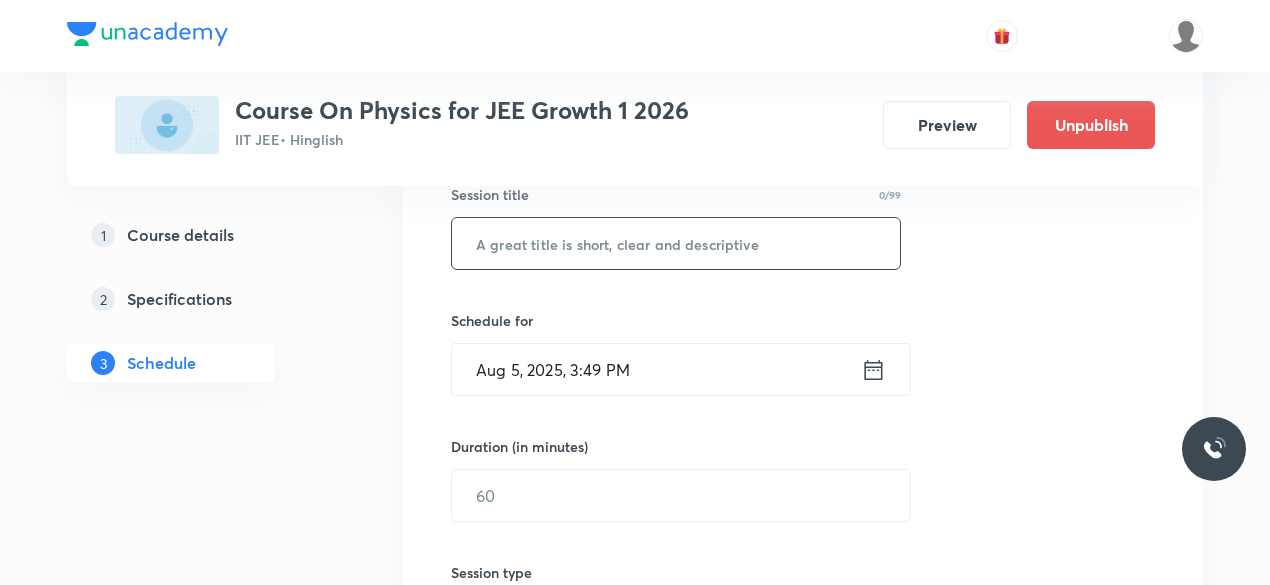 paste on "NLM-08" 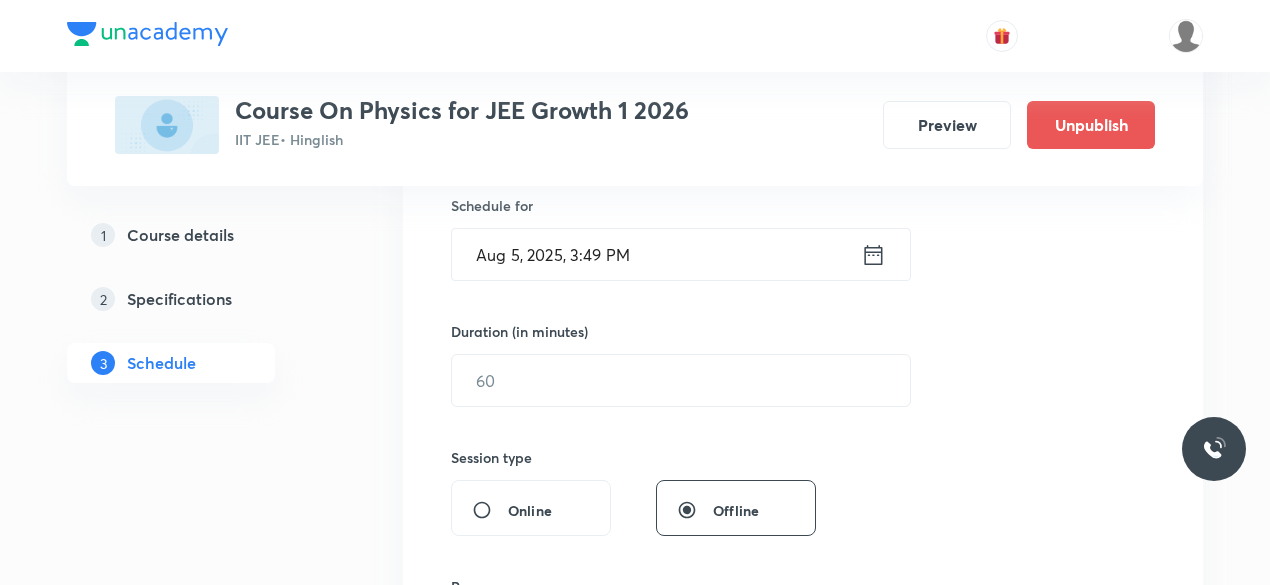 scroll, scrollTop: 495, scrollLeft: 0, axis: vertical 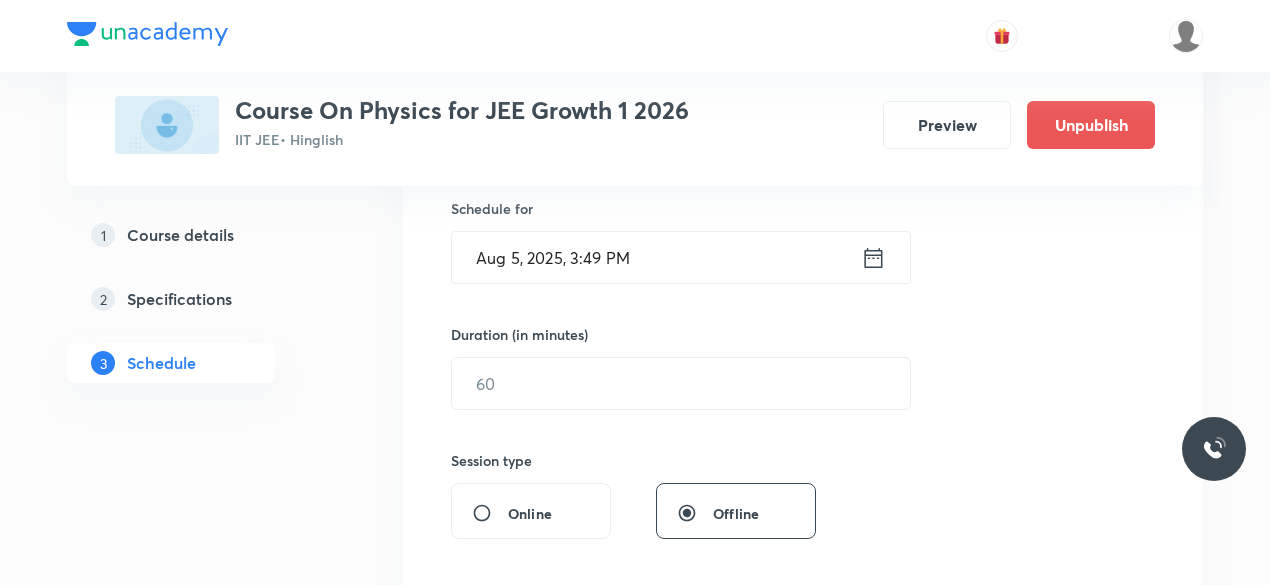 type on "NLM-09" 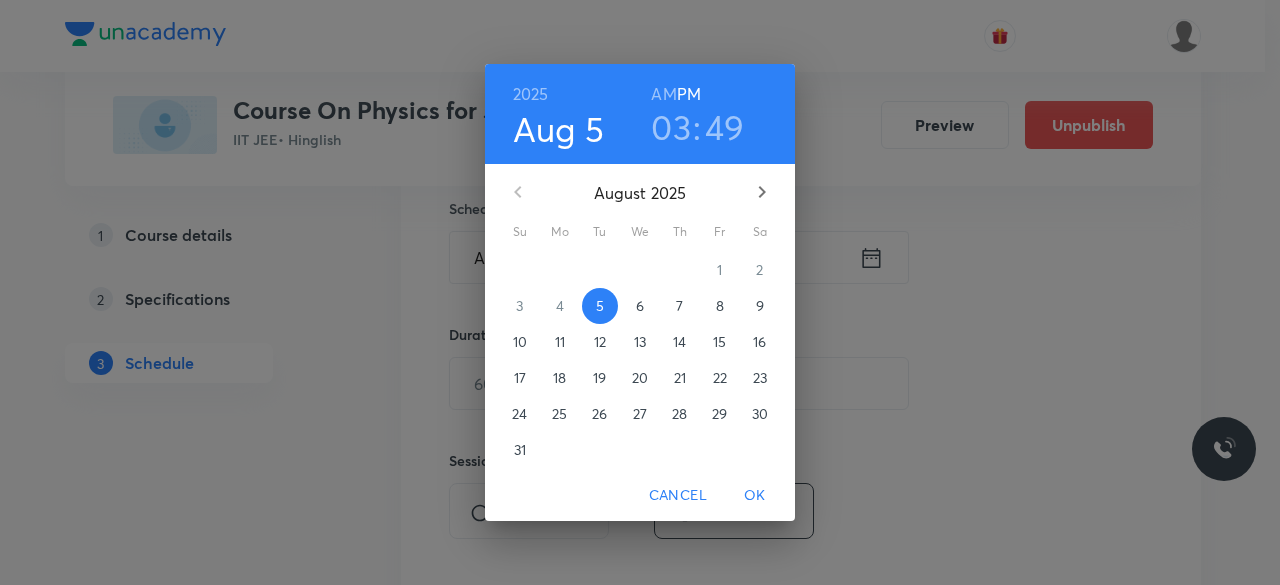 click on "03" at bounding box center [671, 127] 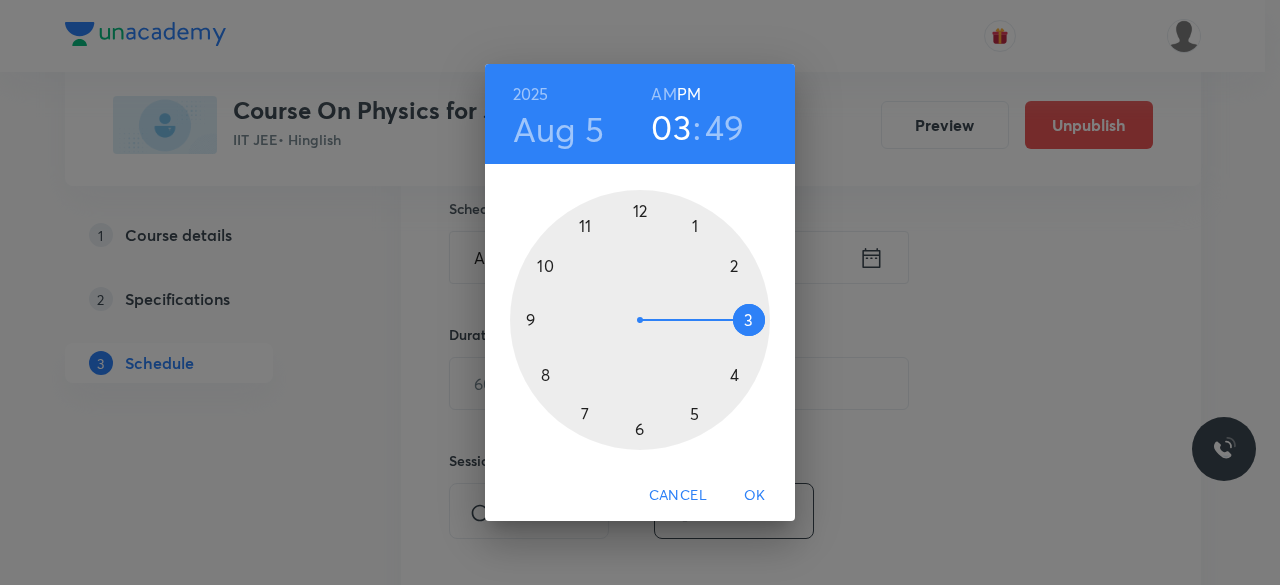 click at bounding box center [640, 320] 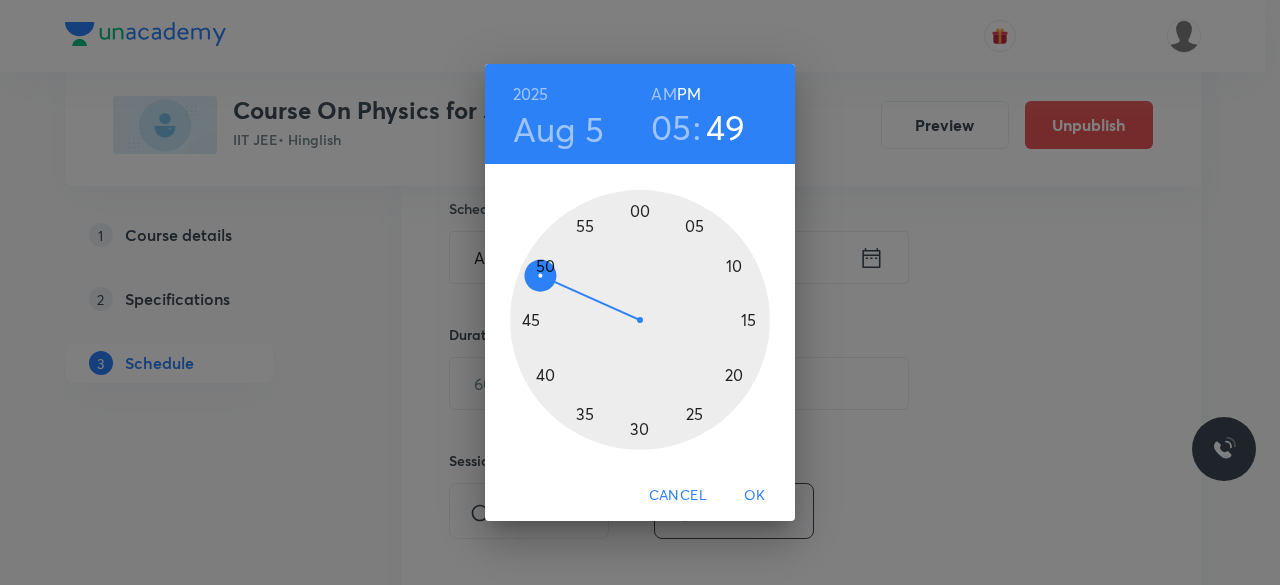 click at bounding box center [640, 320] 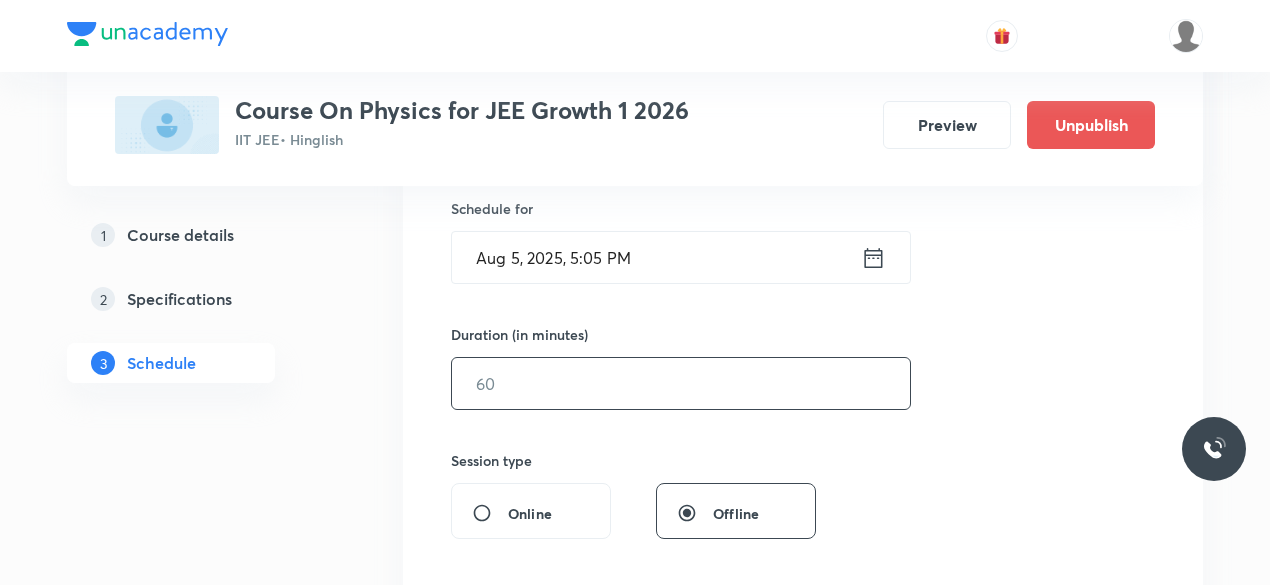 click at bounding box center [681, 383] 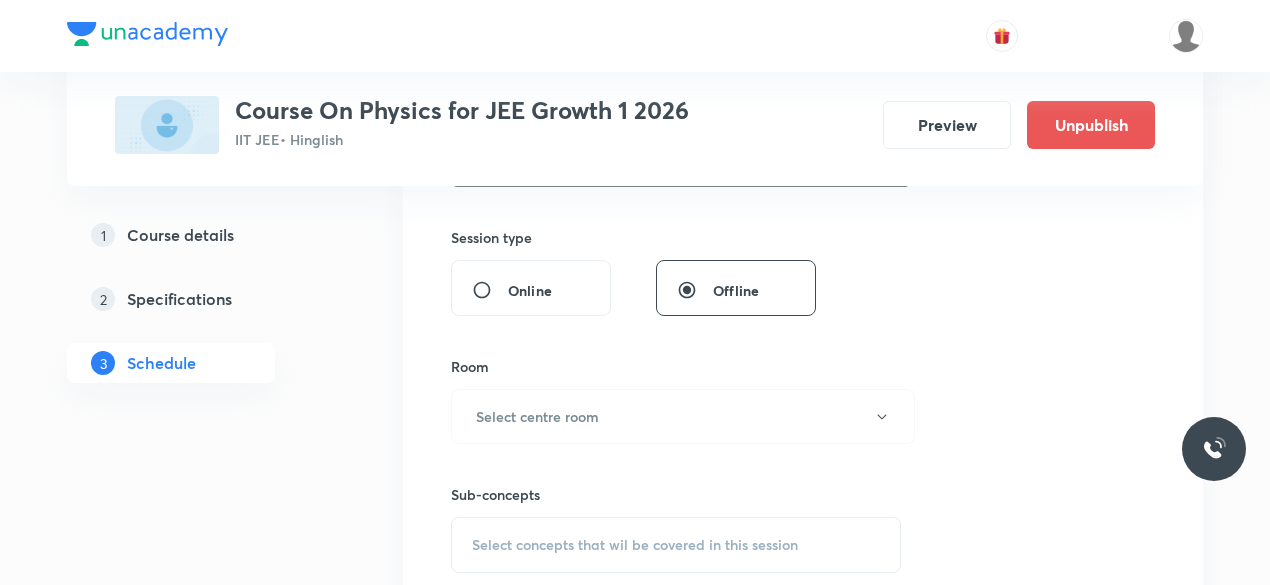 scroll, scrollTop: 725, scrollLeft: 0, axis: vertical 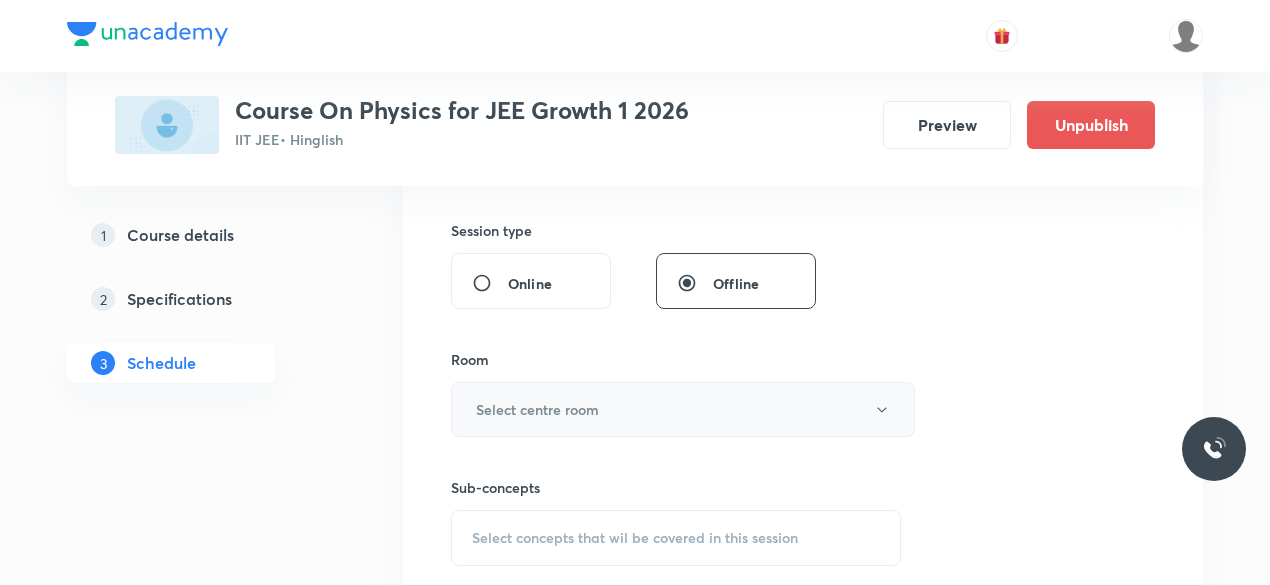 type on "85" 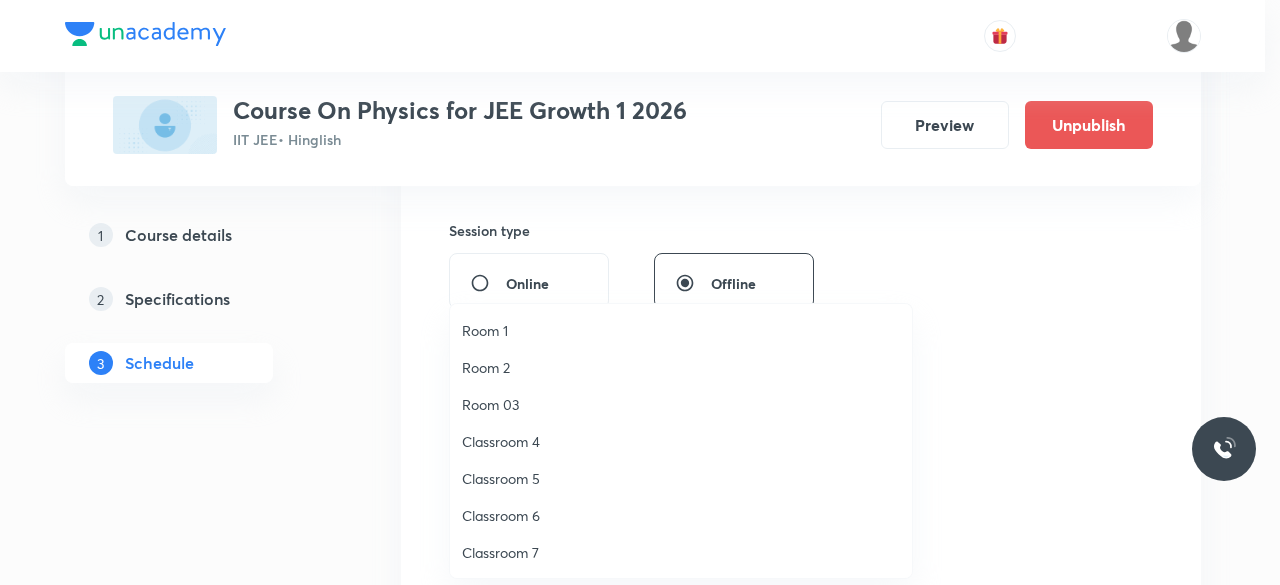 click on "Classroom 4" at bounding box center (681, 441) 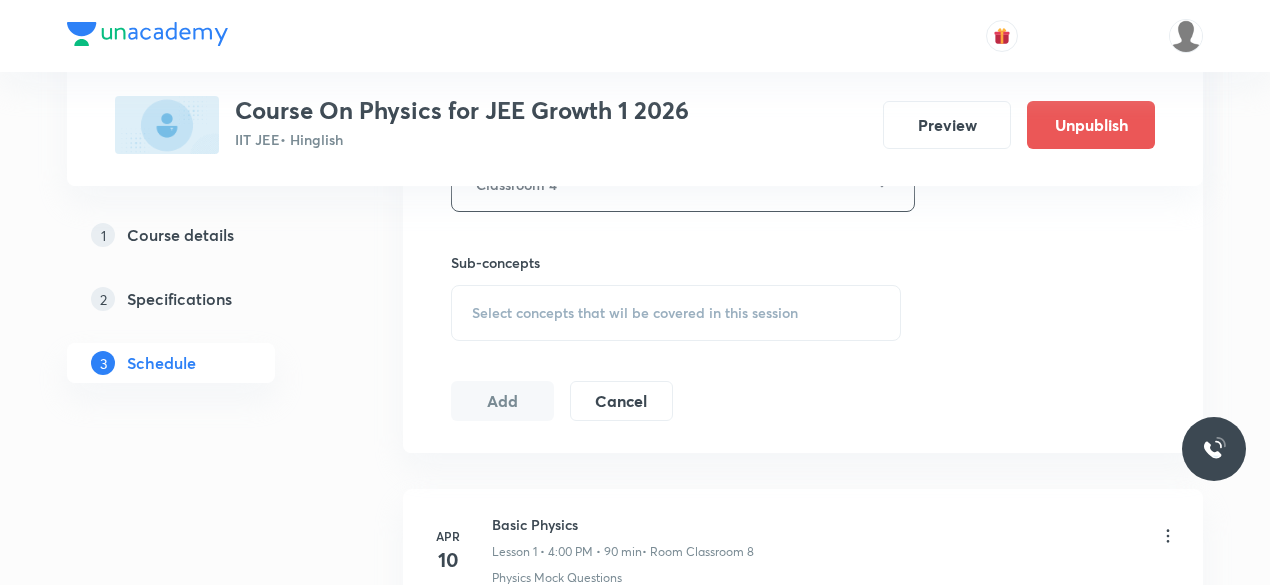 scroll, scrollTop: 963, scrollLeft: 0, axis: vertical 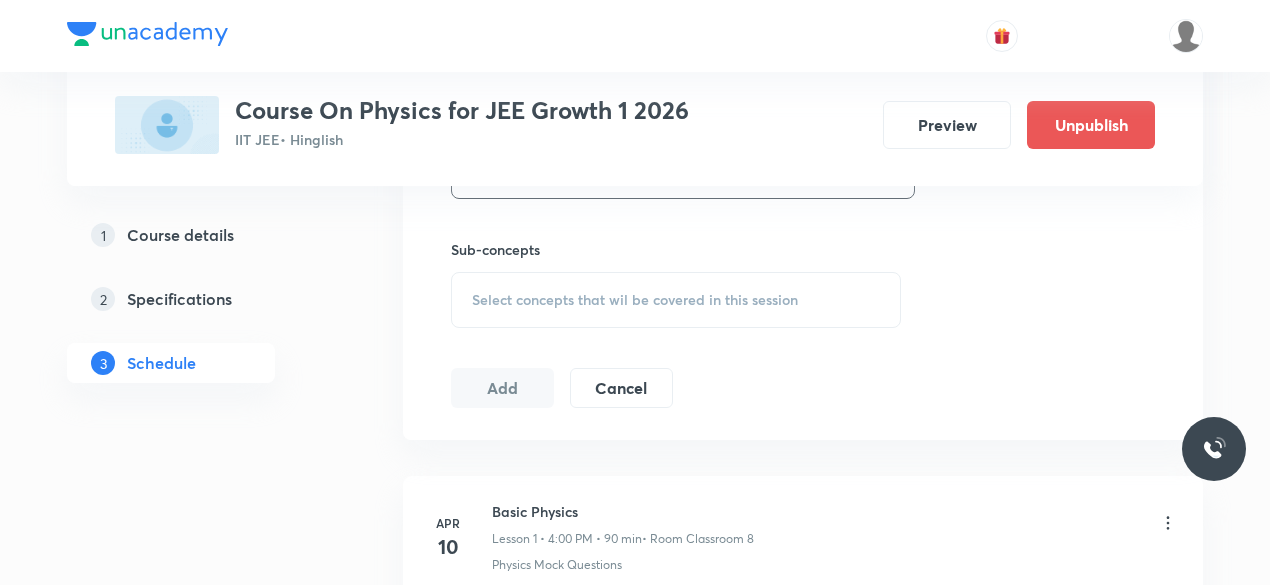 click on "Select concepts that wil be covered in this session" at bounding box center [635, 300] 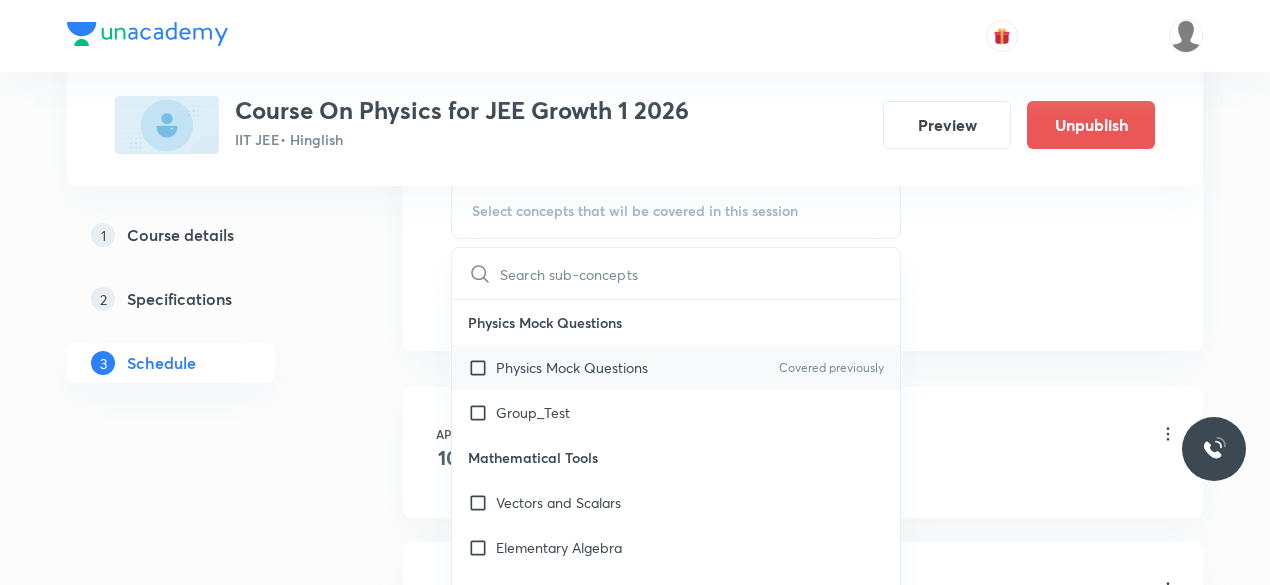 scroll, scrollTop: 1085, scrollLeft: 0, axis: vertical 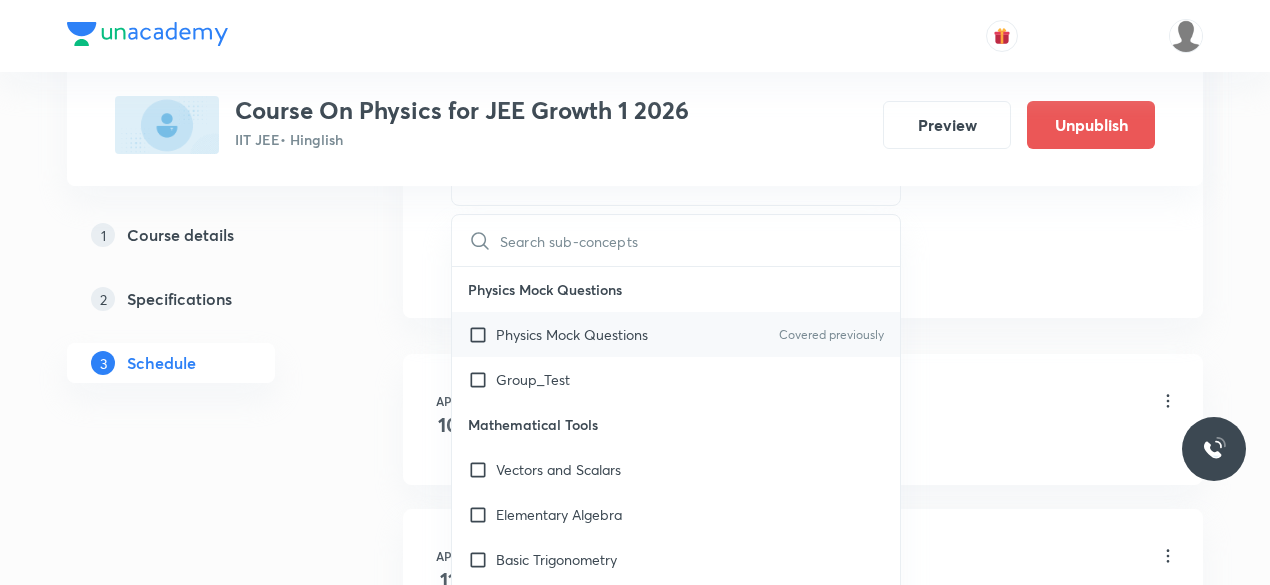 click at bounding box center (482, 334) 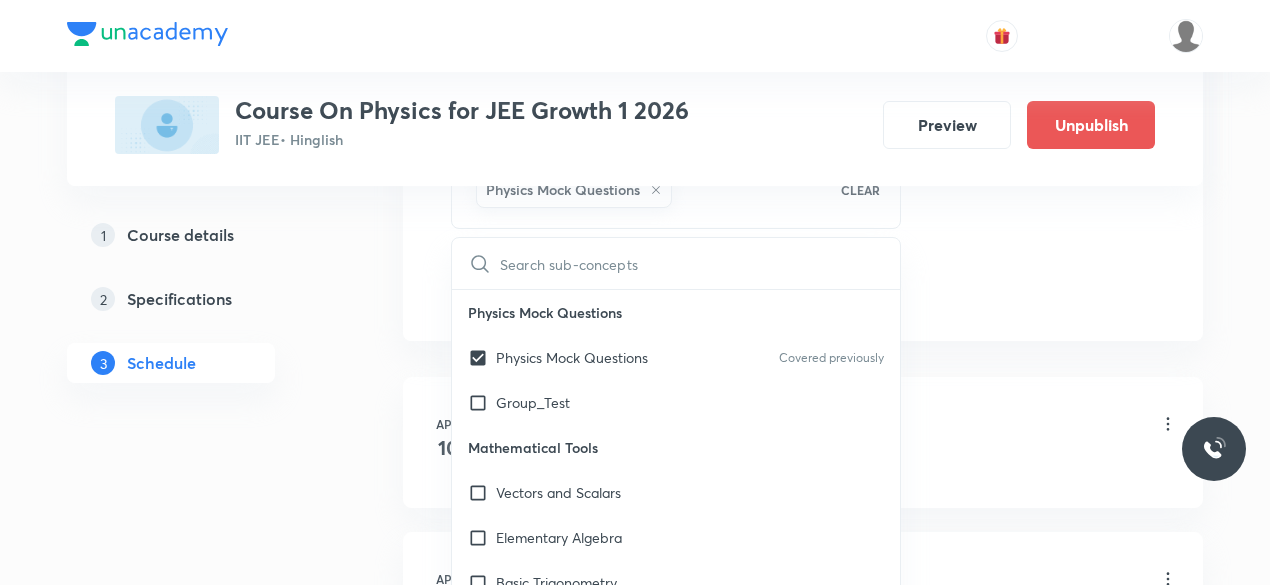 click on "Session  76 Live class Session title 6/99 NLM-09 ​ Schedule for Aug 5, 2025, [TIME] ​ Duration (in minutes) 85 ​   Session type Online Offline Room Classroom 4 Sub-concepts Physics Mock Questions CLEAR ​ Physics Mock Questions Physics Mock Questions Covered previously Group_Test Mathematical Tools Vectors and Scalars  Elementary Algebra Basic Trigonometry Addition of Vectors 2D and 3D Geometry Covered previously Representation of Vector  Components of a Vector Functions Unit Vectors Differentiation Integration Rectangular Components of a Vector in Three Dimensions Position Vector Use of Differentiation & Integration in One Dimensional Motion Displacement Vector Derivatives of Equations of Motion by Calculus Vectors Product of Two Vectors Differentiation: Basic Formula and Rule Definite Integration and Area Under The Curve Maxima and Minima Chain Rule Cross Product Dot-Product Resolution of Vectors Subtraction of Vectors Addition of More than Two Vectors Units & Dimensions Physical quantity Units Work" at bounding box center (803, -172) 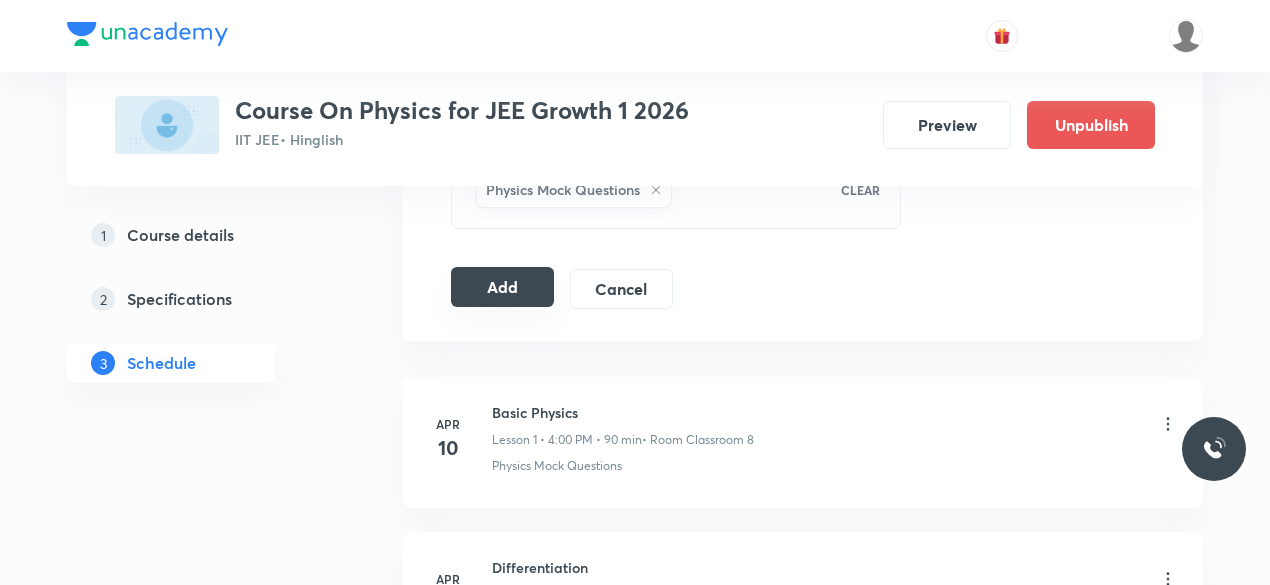 click on "Add" at bounding box center (502, 287) 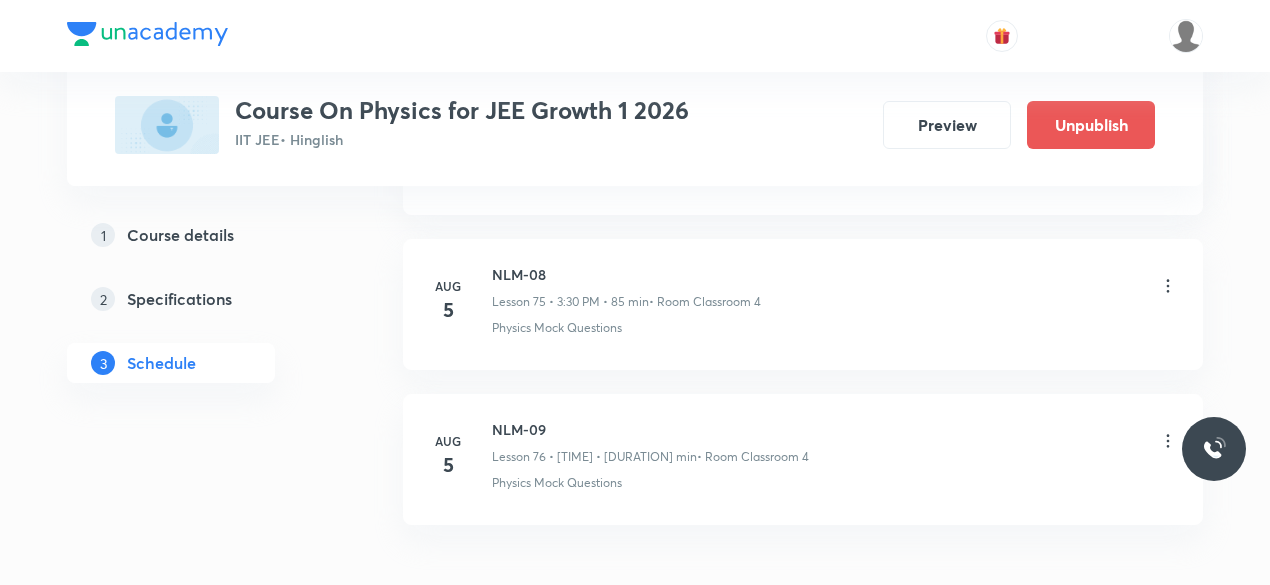 scroll, scrollTop: 11753, scrollLeft: 0, axis: vertical 